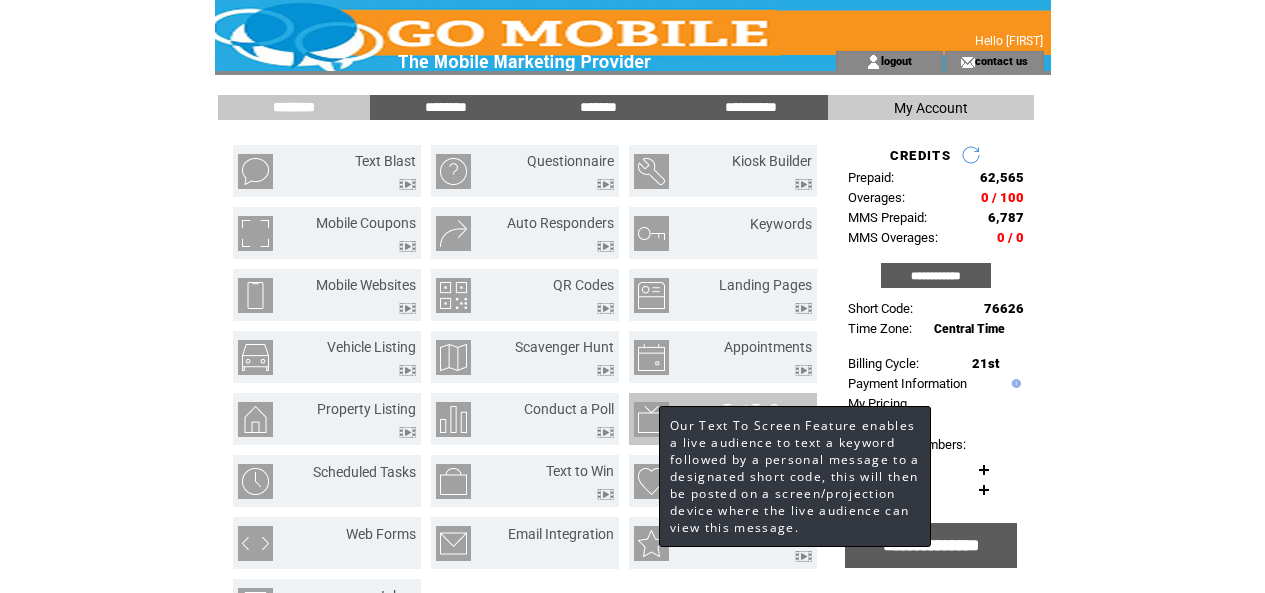 scroll, scrollTop: 0, scrollLeft: 0, axis: both 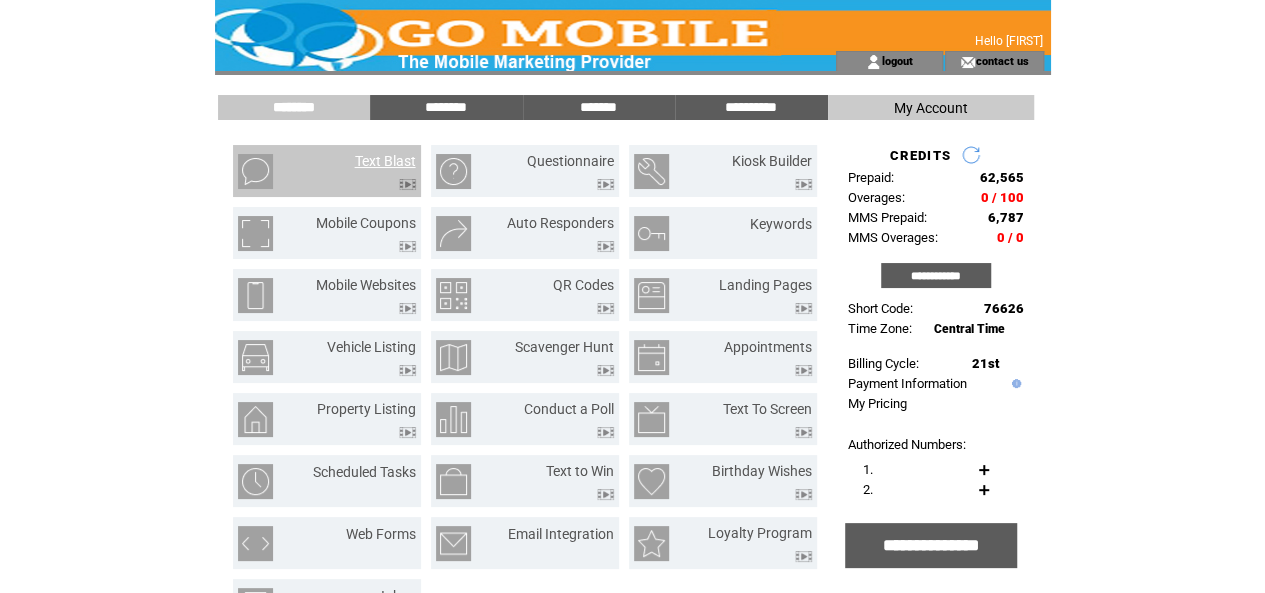 click on "Text Blast" at bounding box center (385, 161) 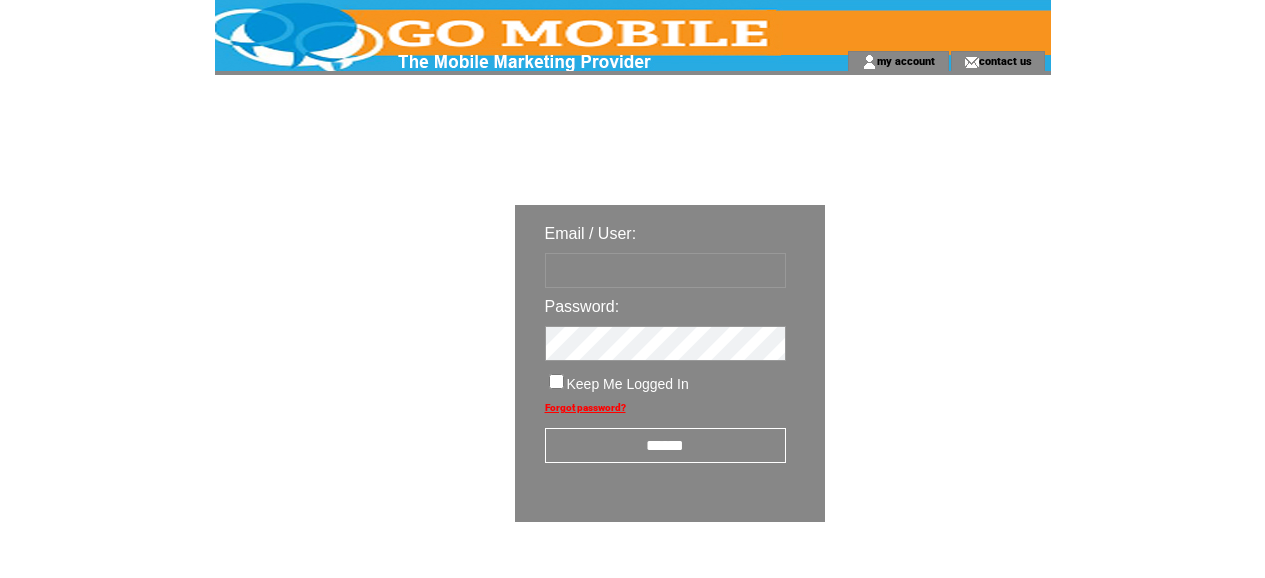 scroll, scrollTop: 0, scrollLeft: 0, axis: both 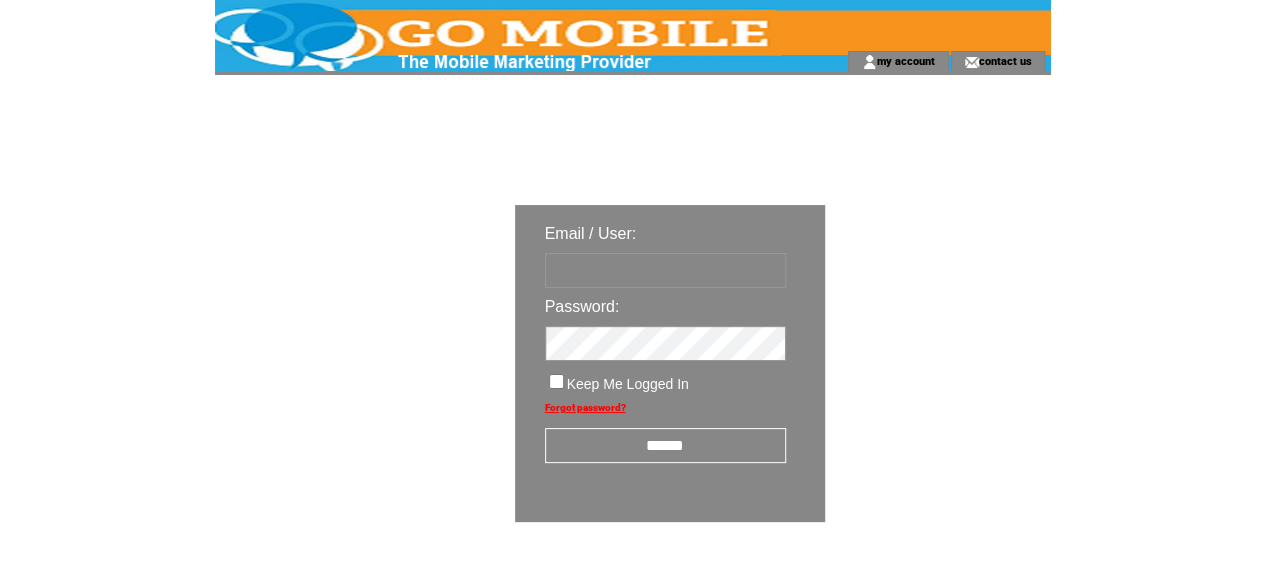 type on "**********" 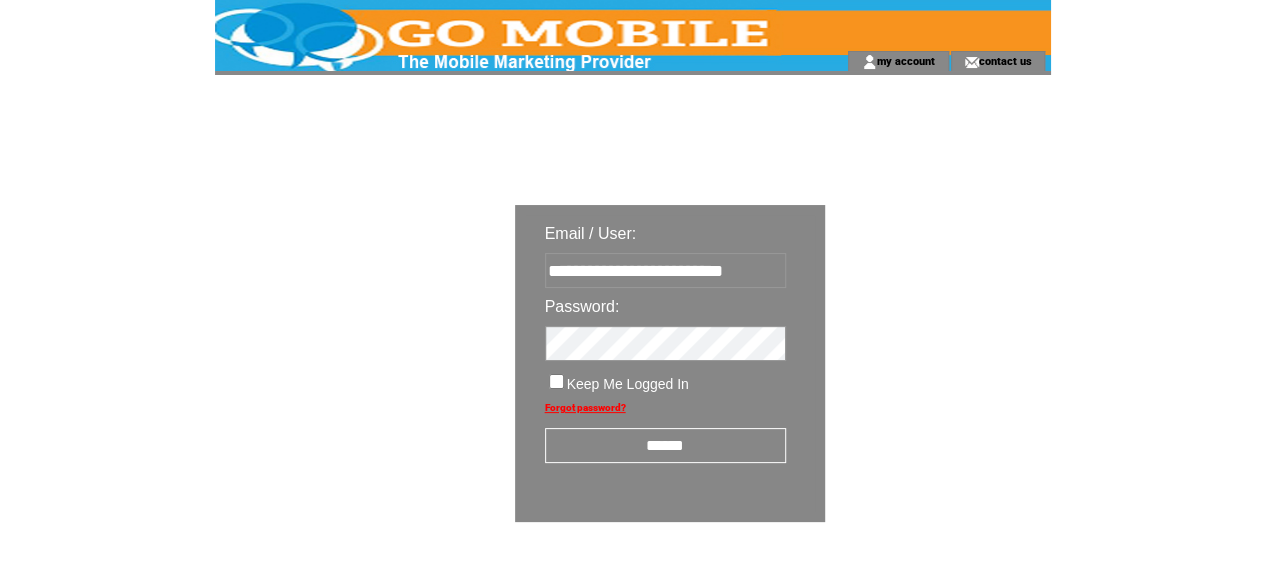 click on "******" at bounding box center [665, 445] 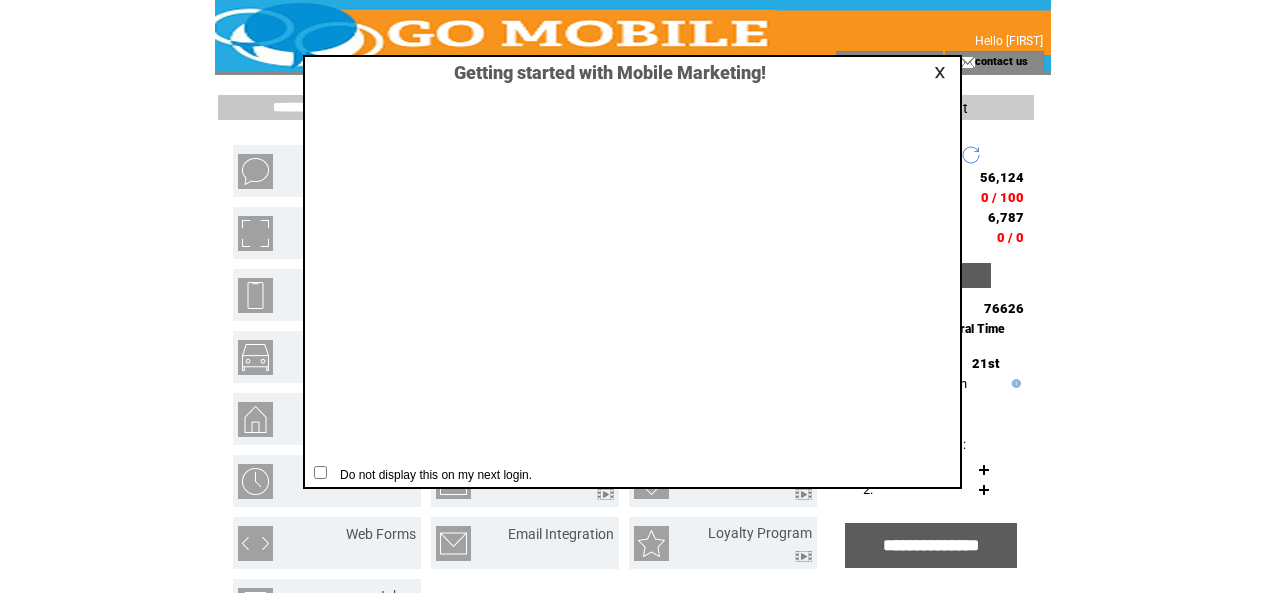 scroll, scrollTop: 0, scrollLeft: 0, axis: both 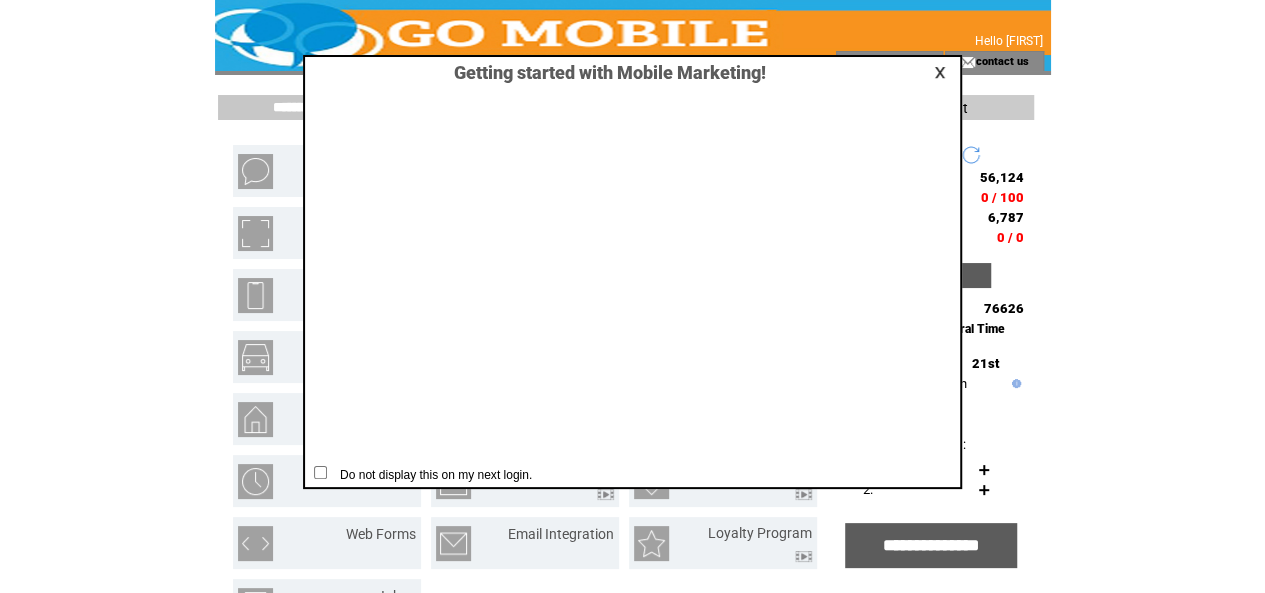 click at bounding box center [943, 72] 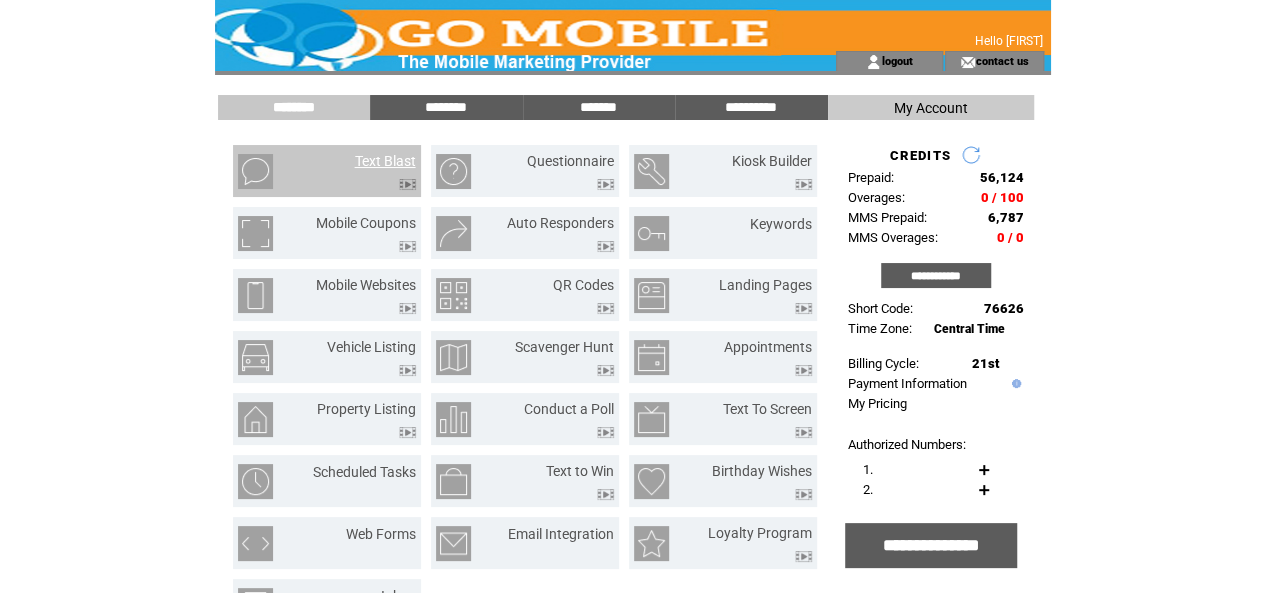 click on "Text Blast" at bounding box center (385, 161) 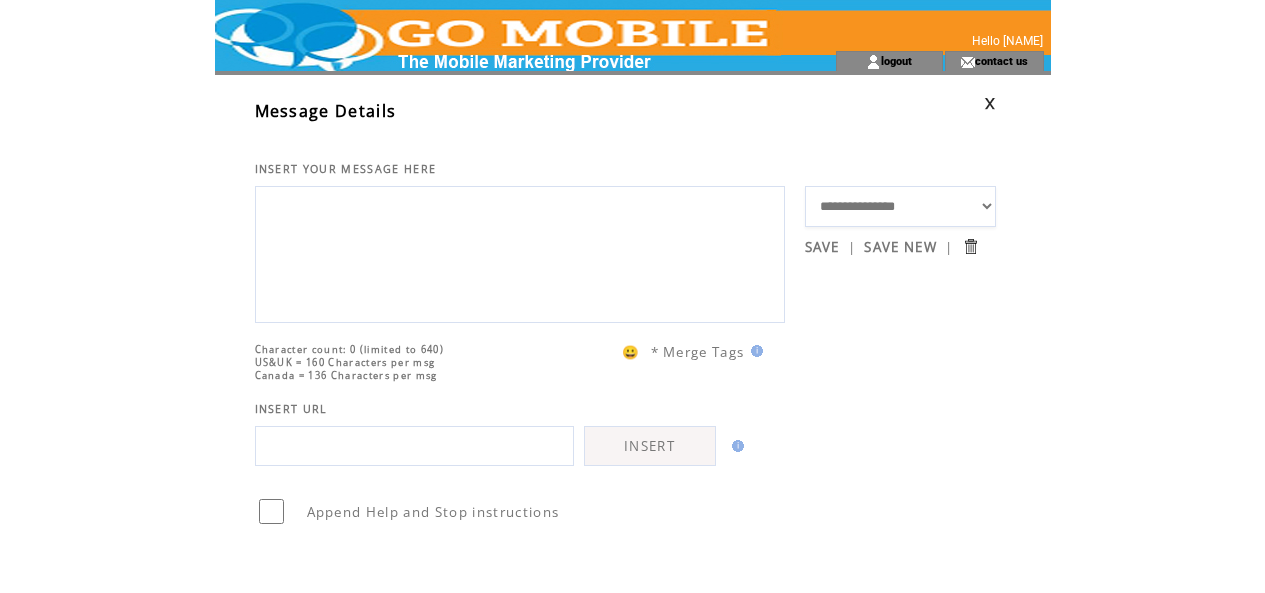 scroll, scrollTop: 0, scrollLeft: 0, axis: both 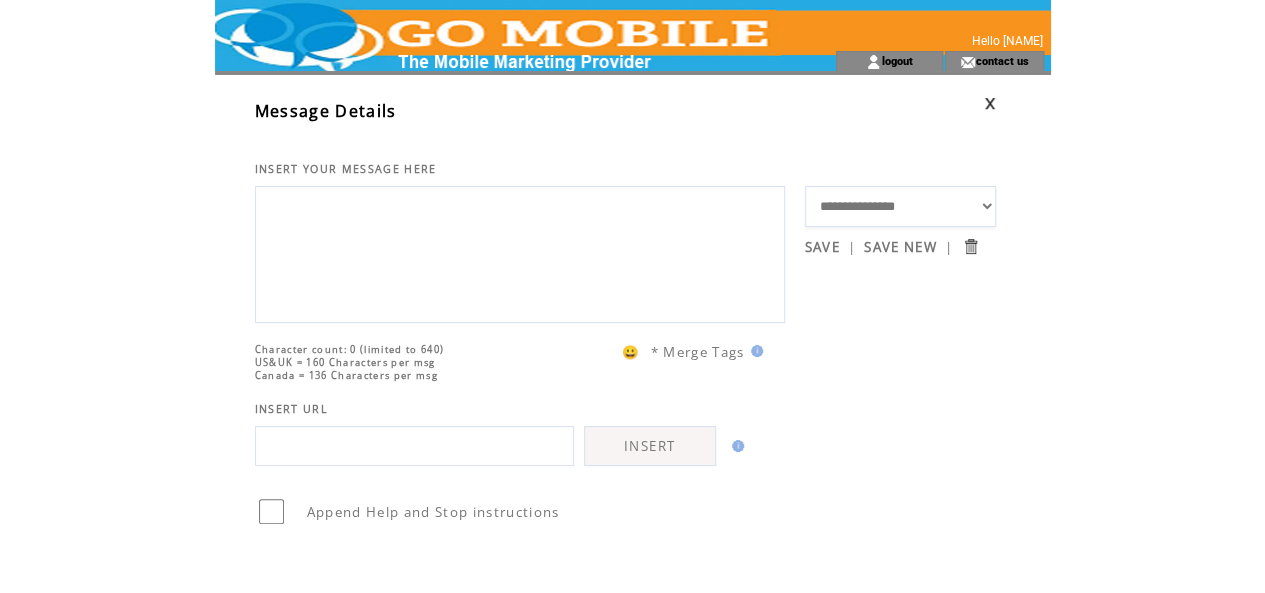 click on "**********" at bounding box center (900, 206) 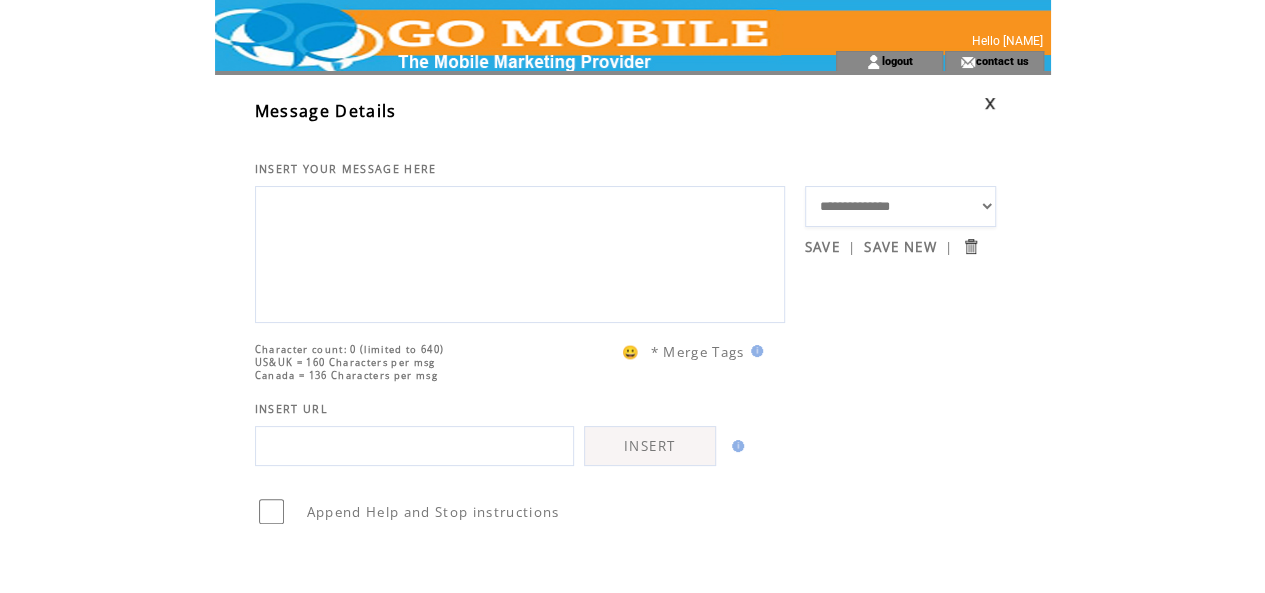 click on "**********" at bounding box center [900, 206] 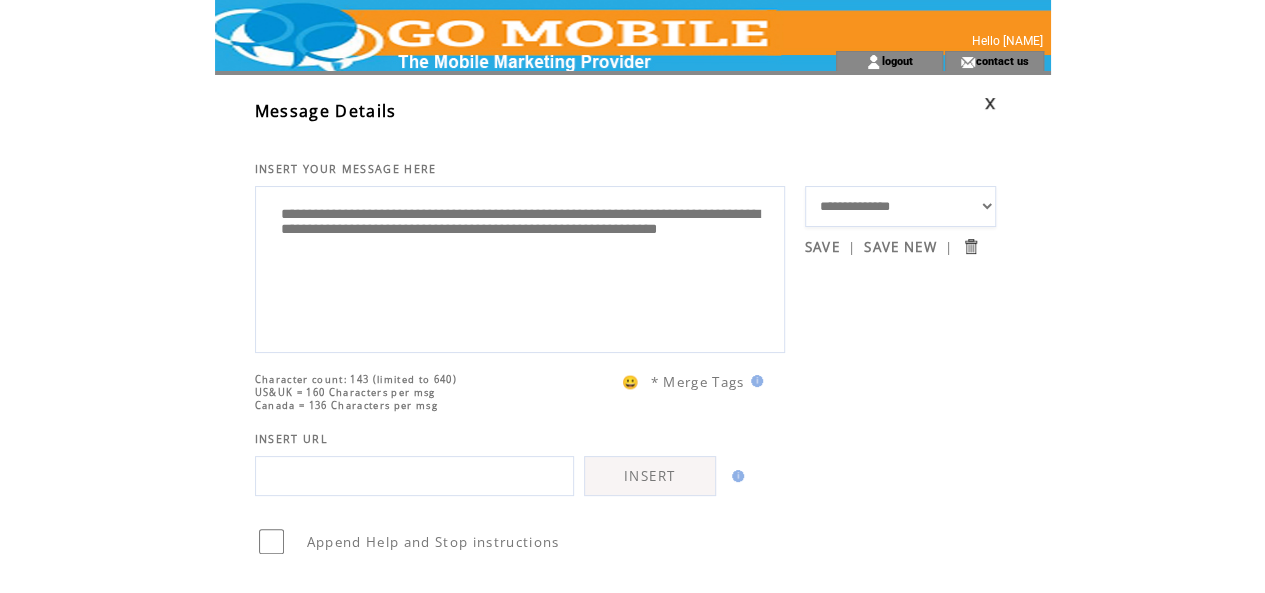 drag, startPoint x: 557, startPoint y: 259, endPoint x: 270, endPoint y: 259, distance: 287 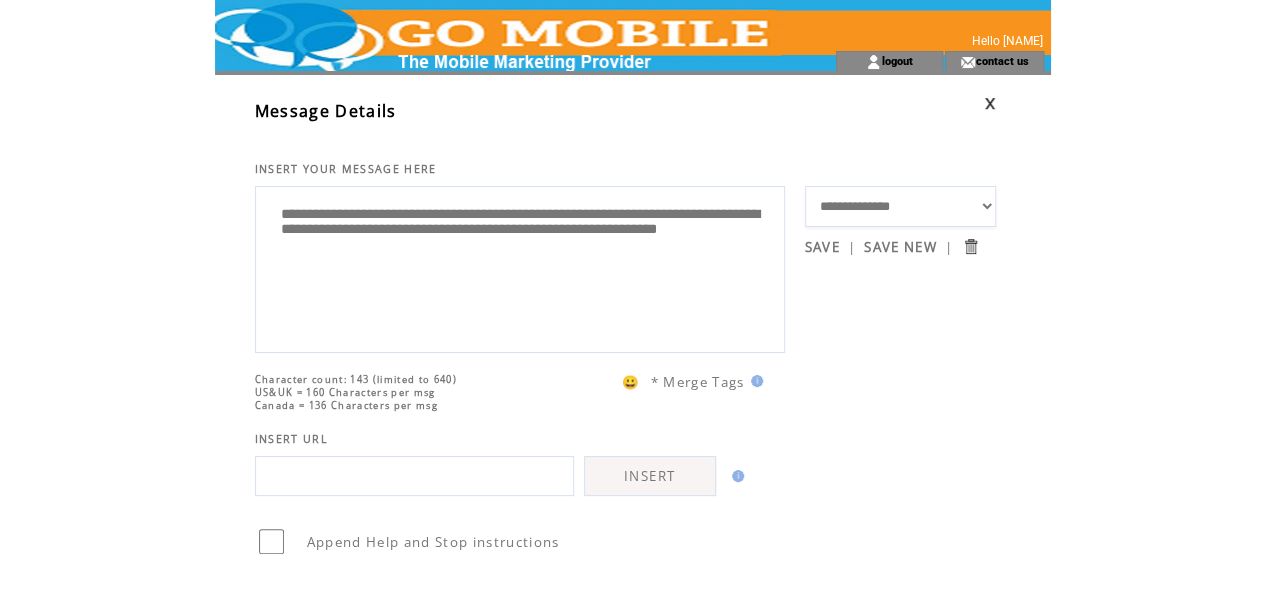 click on "**********" at bounding box center [520, 267] 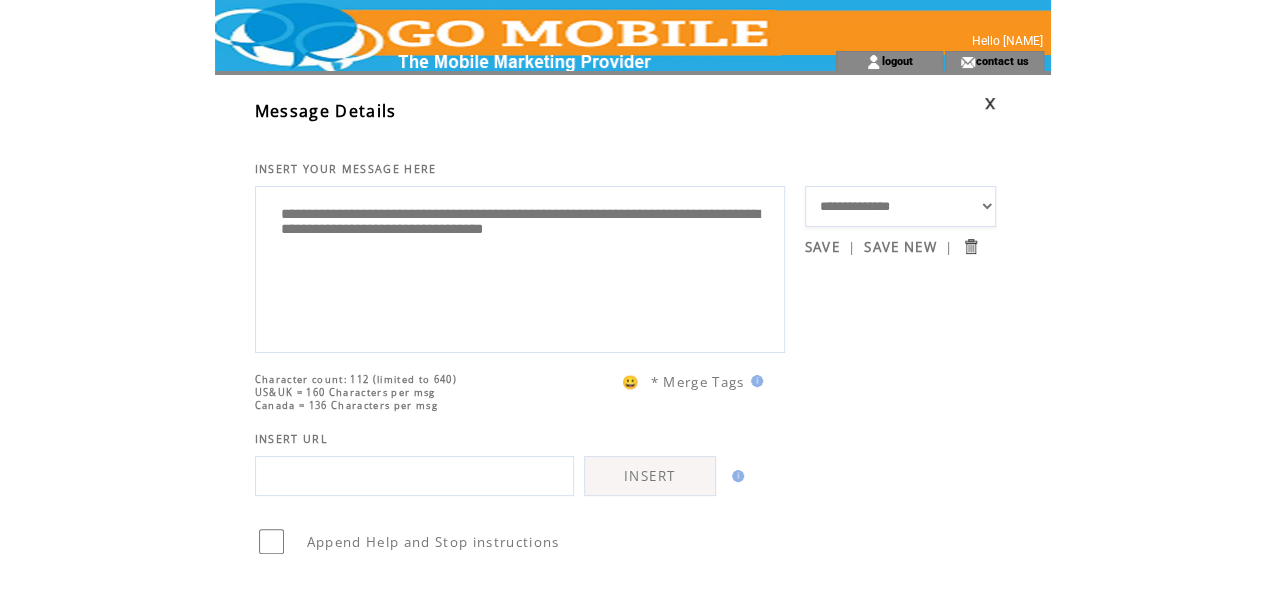paste on "**********" 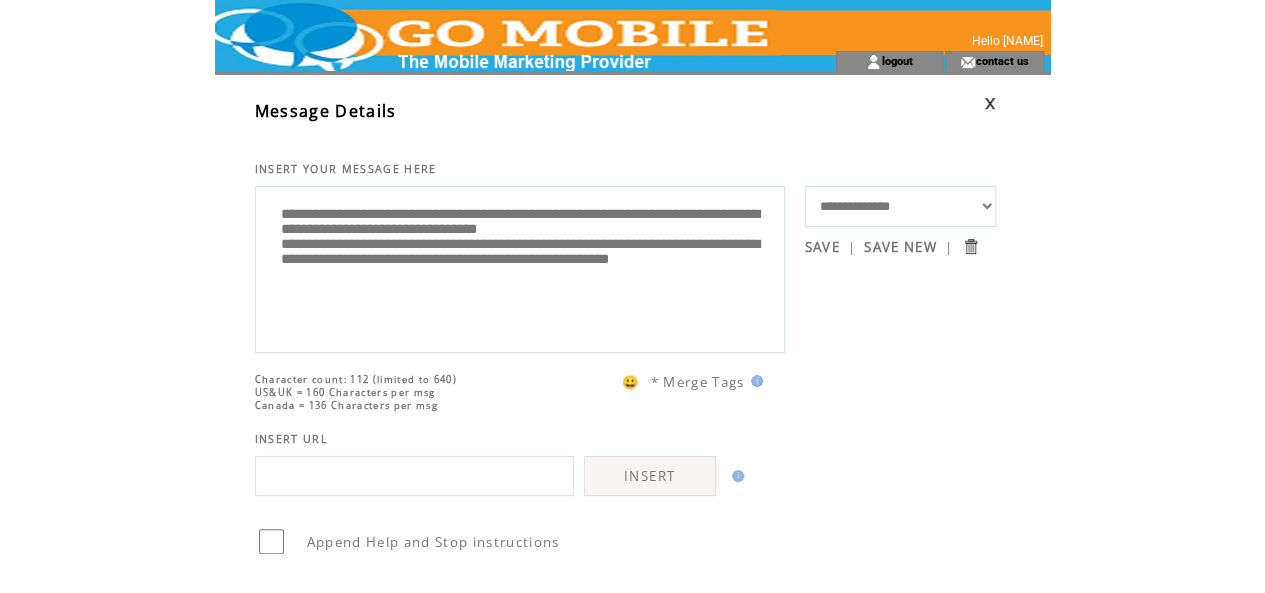 type on "**********" 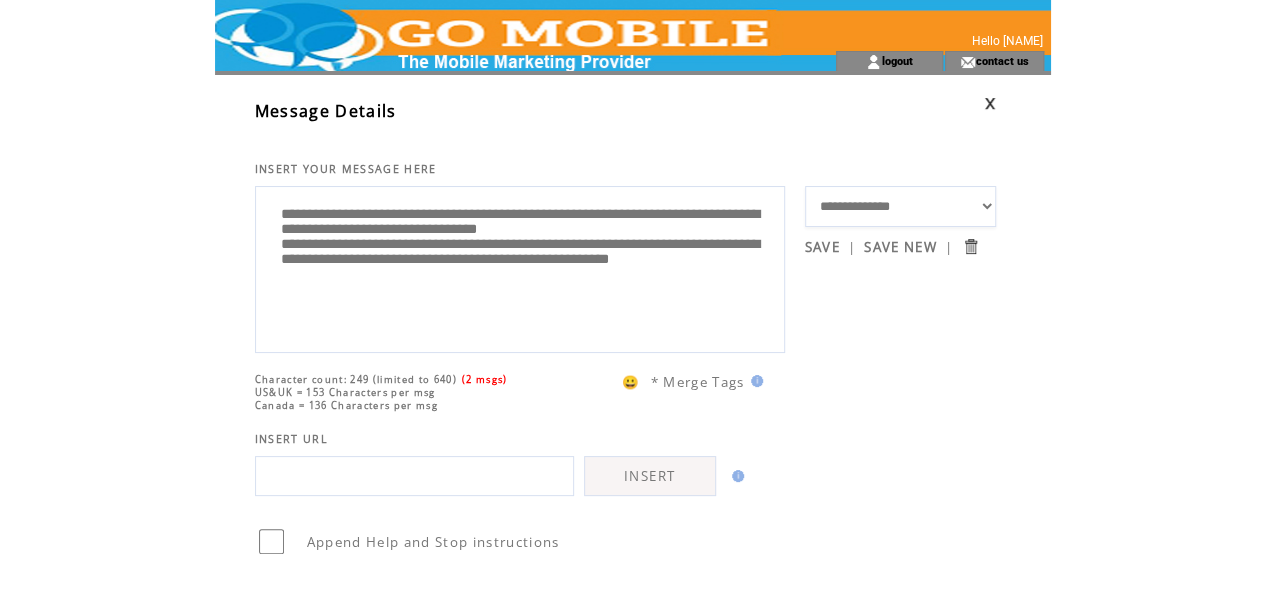 paste on "**********" 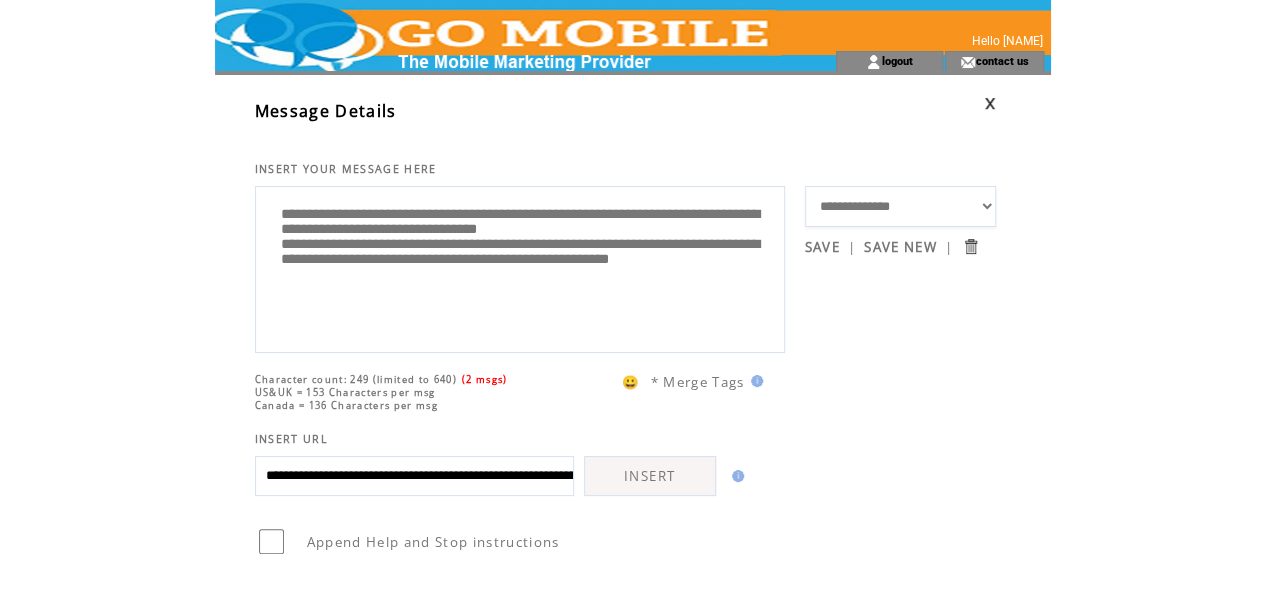 scroll, scrollTop: 0, scrollLeft: 806, axis: horizontal 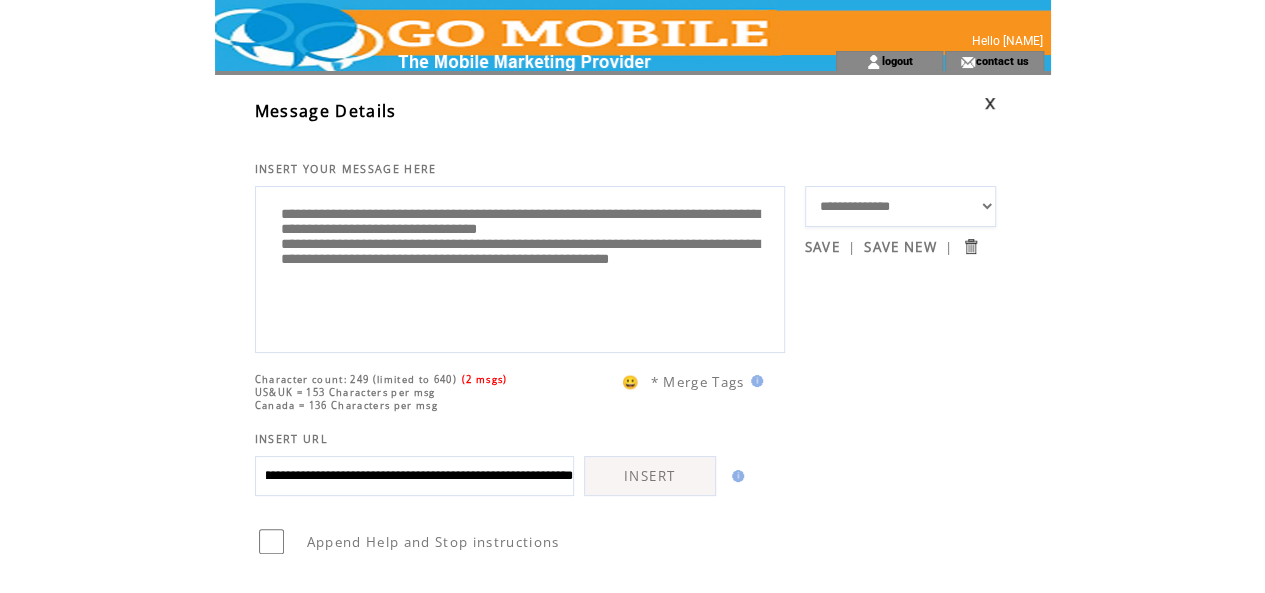 type on "**********" 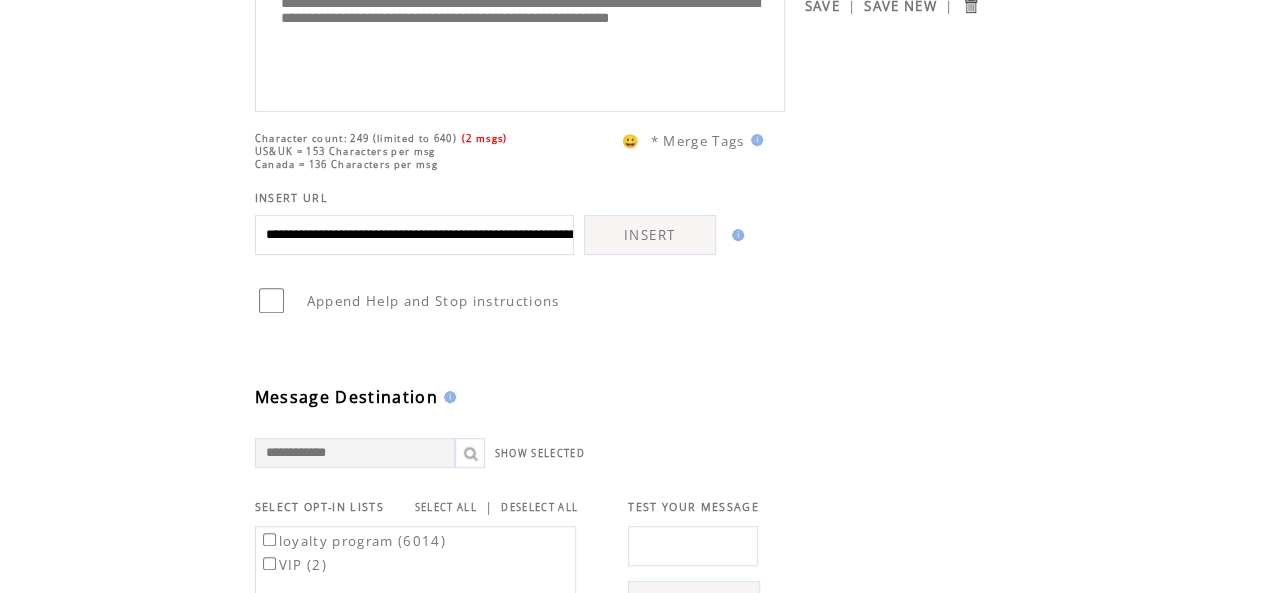 scroll, scrollTop: 312, scrollLeft: 0, axis: vertical 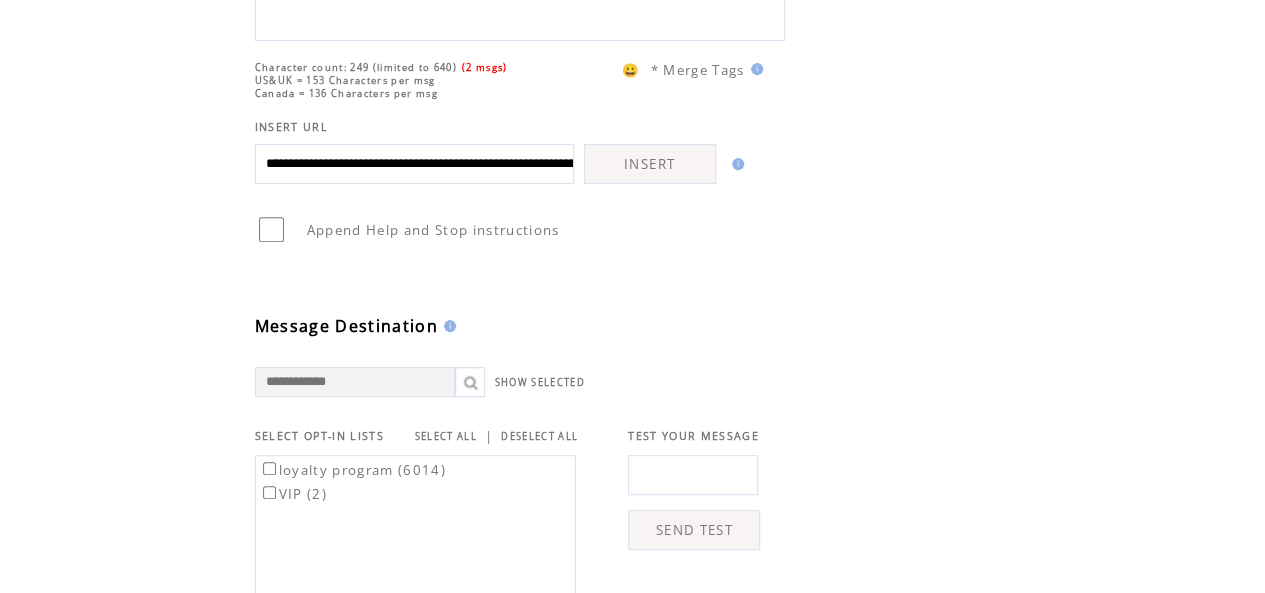 click on "INSERT" at bounding box center (650, 164) 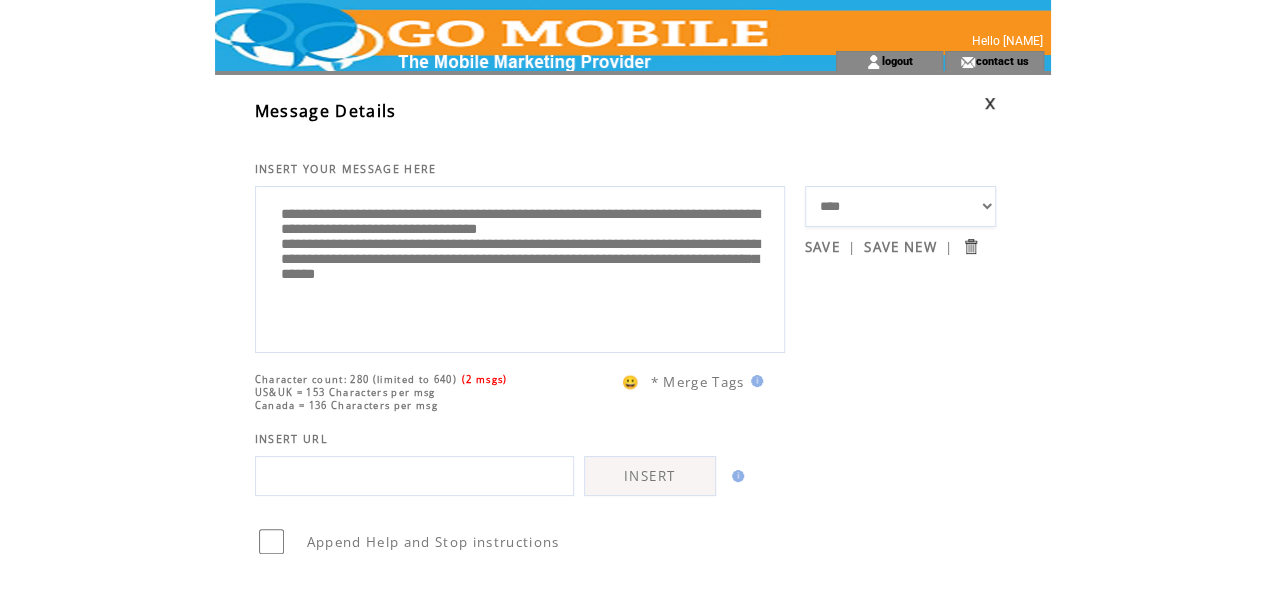 scroll, scrollTop: 112, scrollLeft: 0, axis: vertical 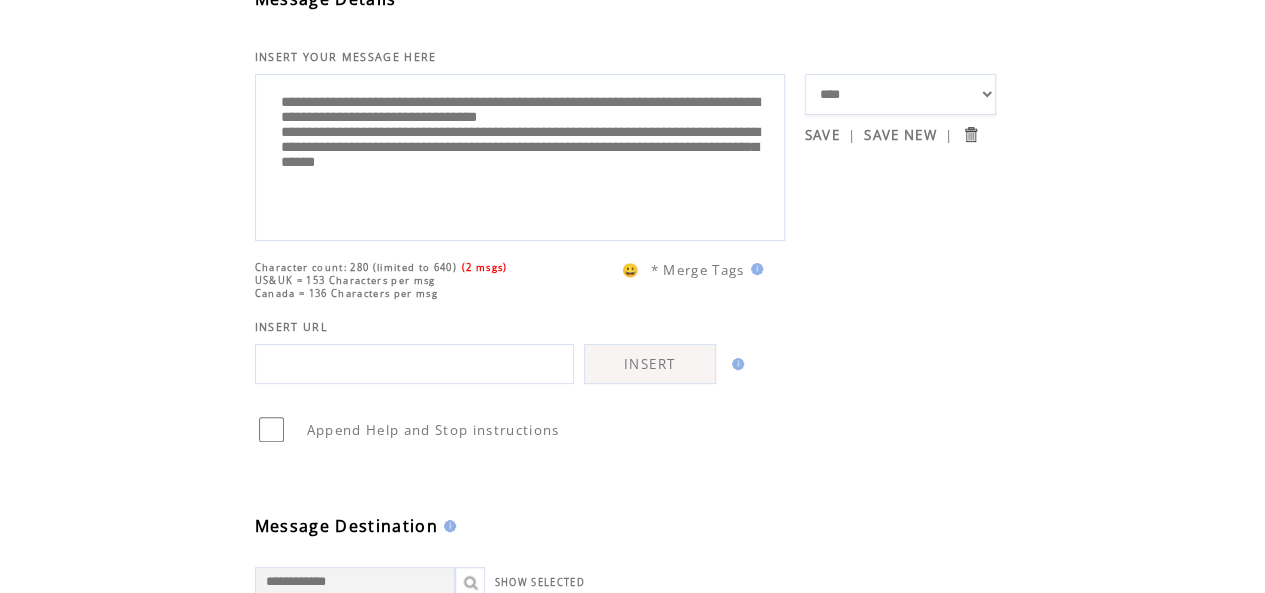 drag, startPoint x: 279, startPoint y: 147, endPoint x: 583, endPoint y: 202, distance: 308.93527 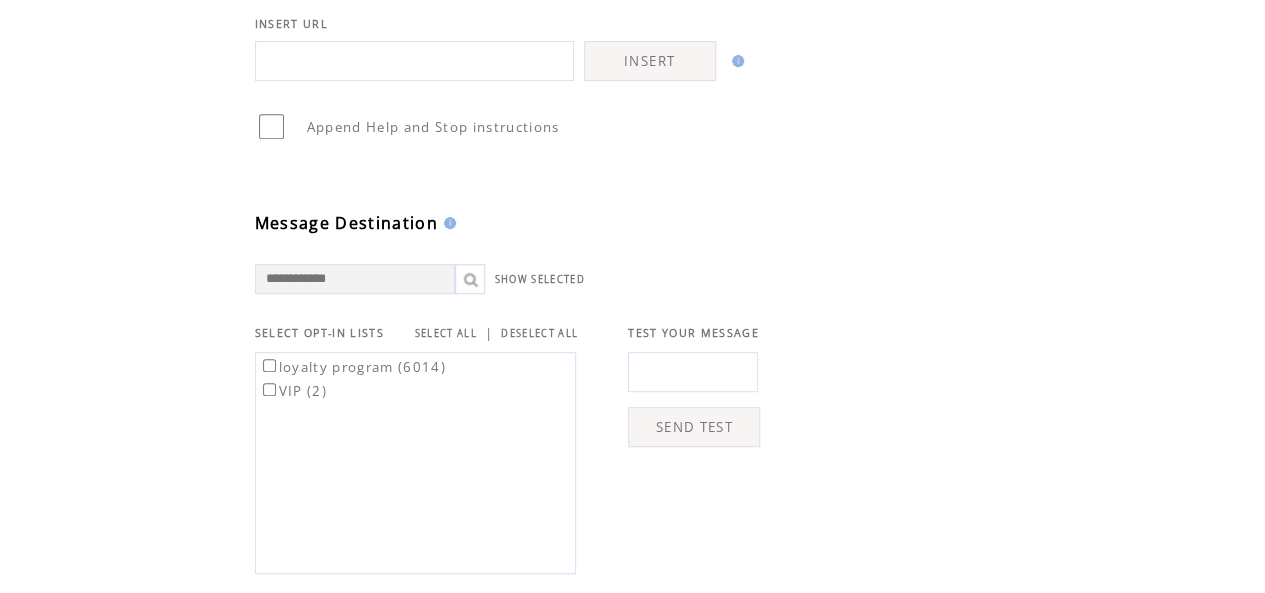 scroll, scrollTop: 418, scrollLeft: 0, axis: vertical 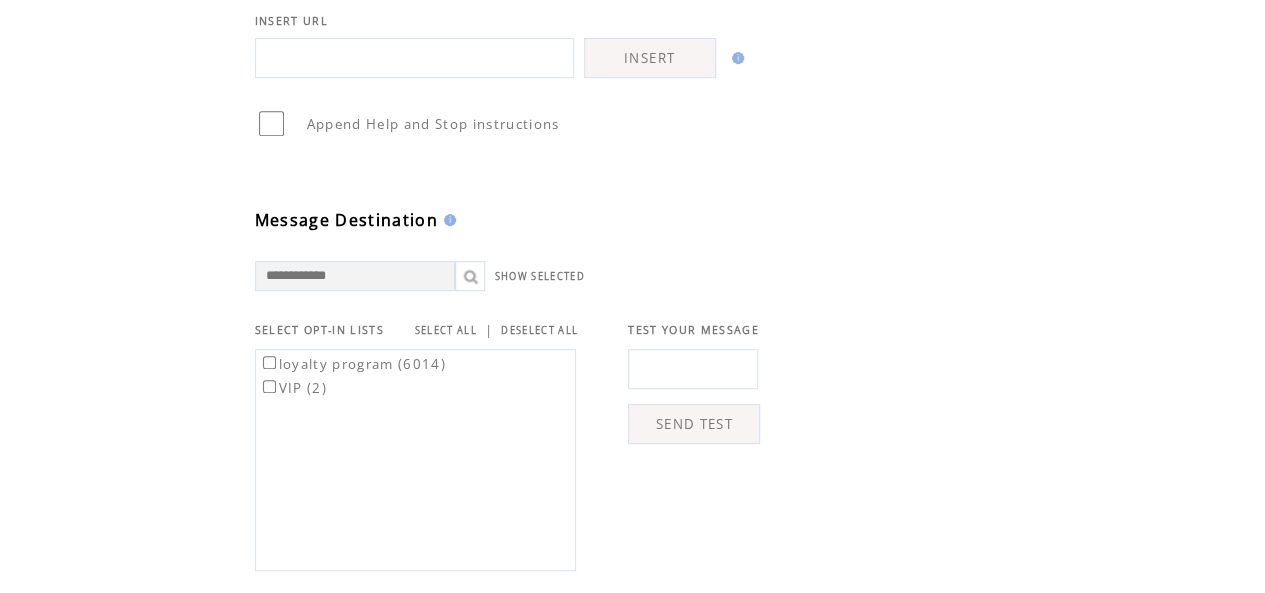 type on "**********" 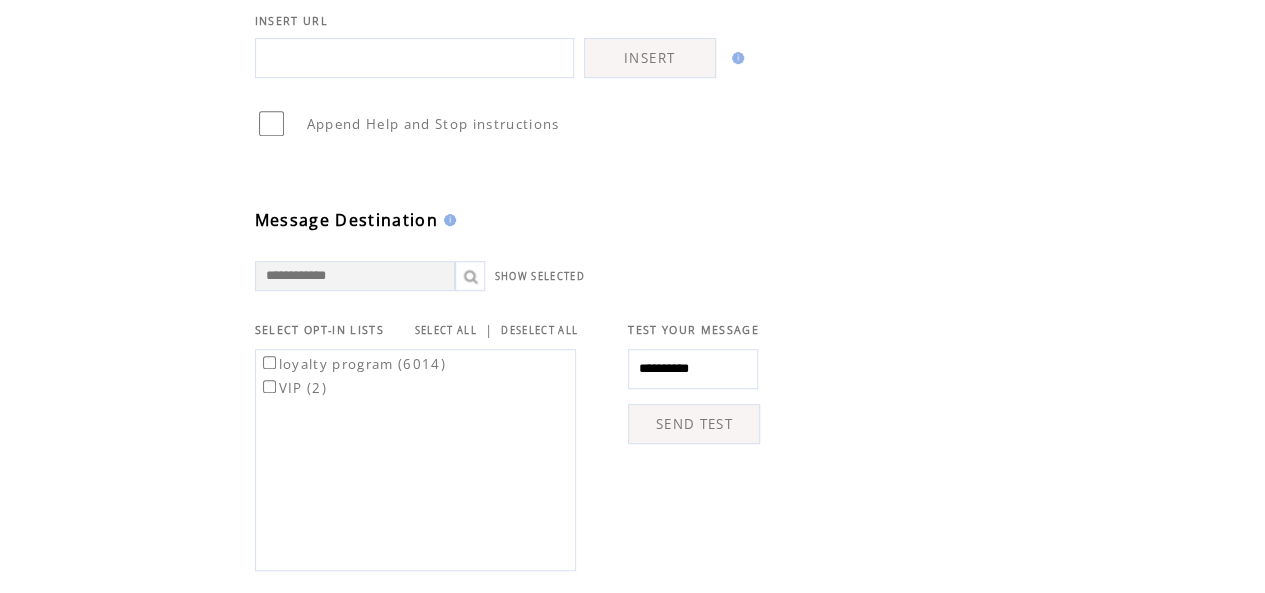 type on "**********" 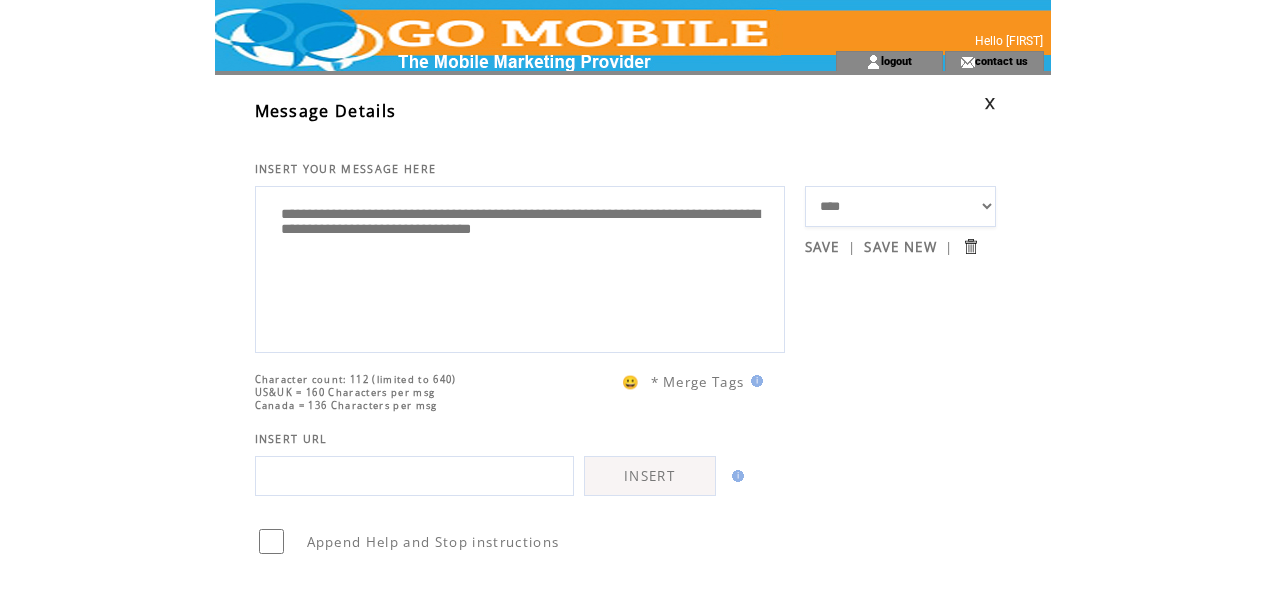 scroll, scrollTop: 0, scrollLeft: 0, axis: both 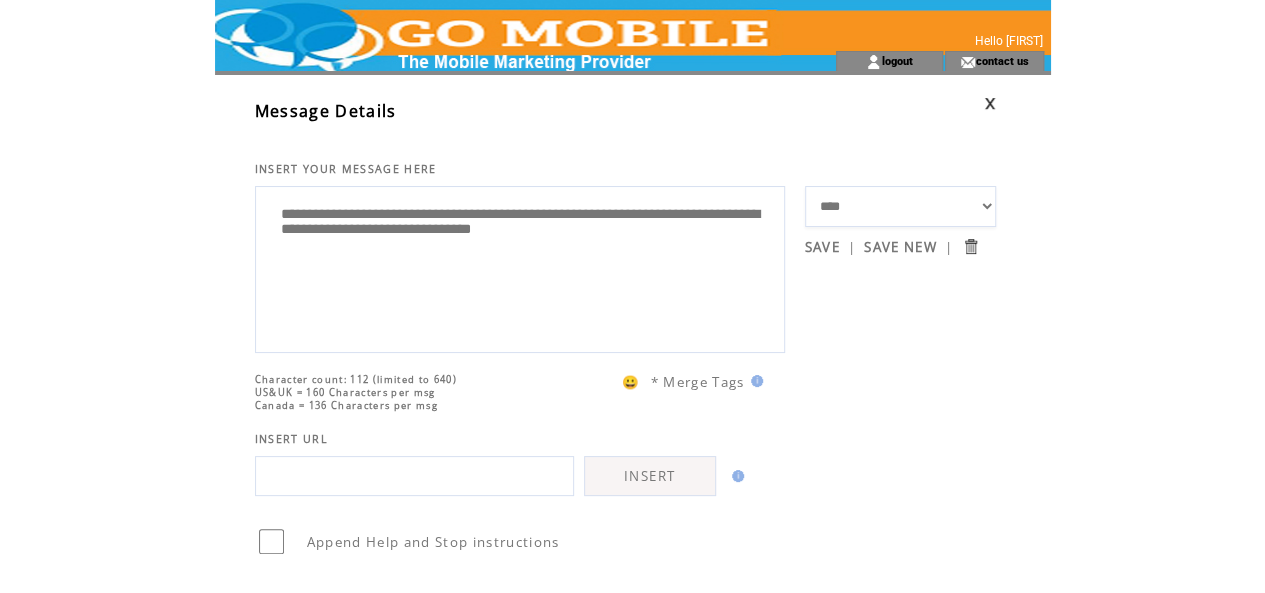 click on "**********" at bounding box center (520, 267) 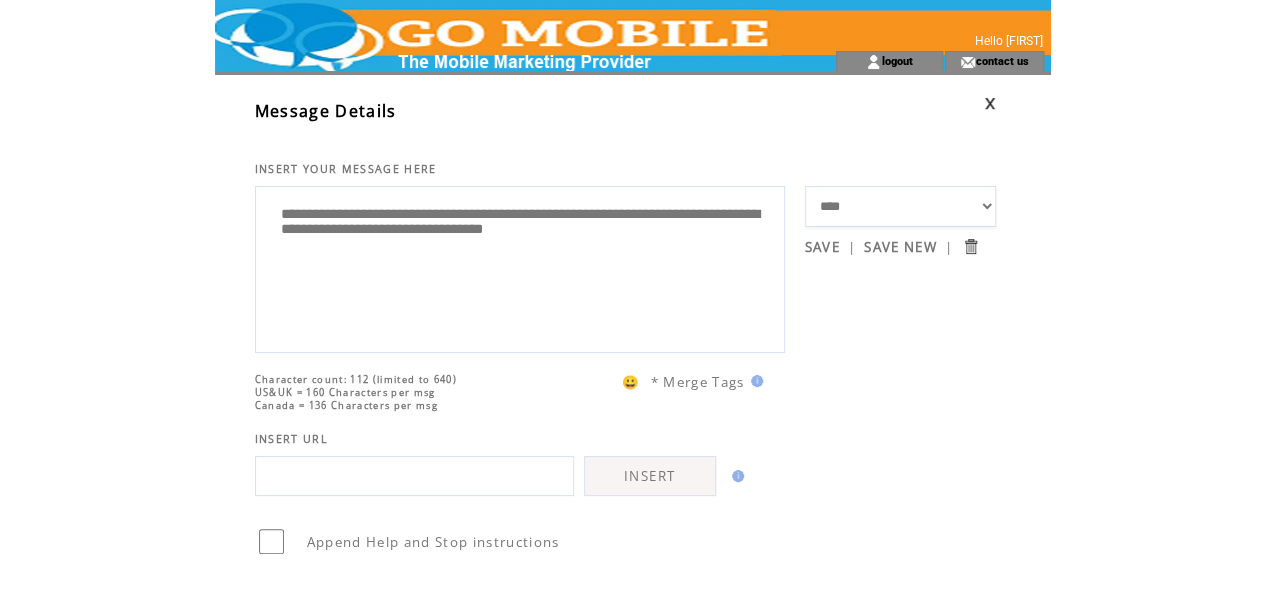 paste on "**********" 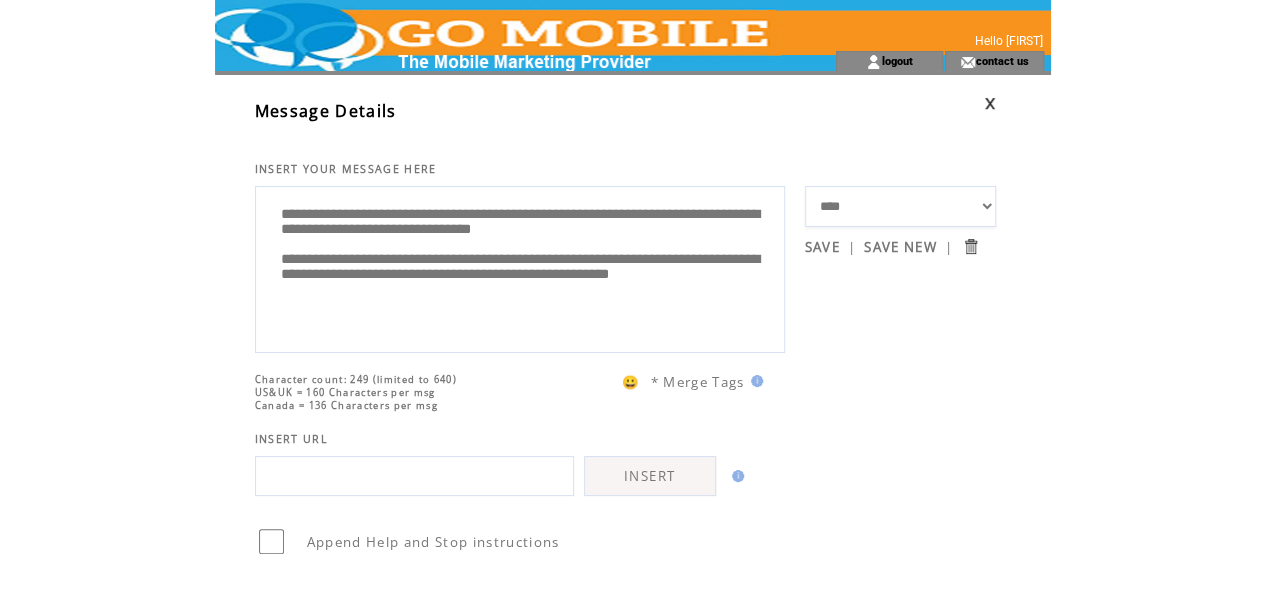 scroll, scrollTop: 338, scrollLeft: 0, axis: vertical 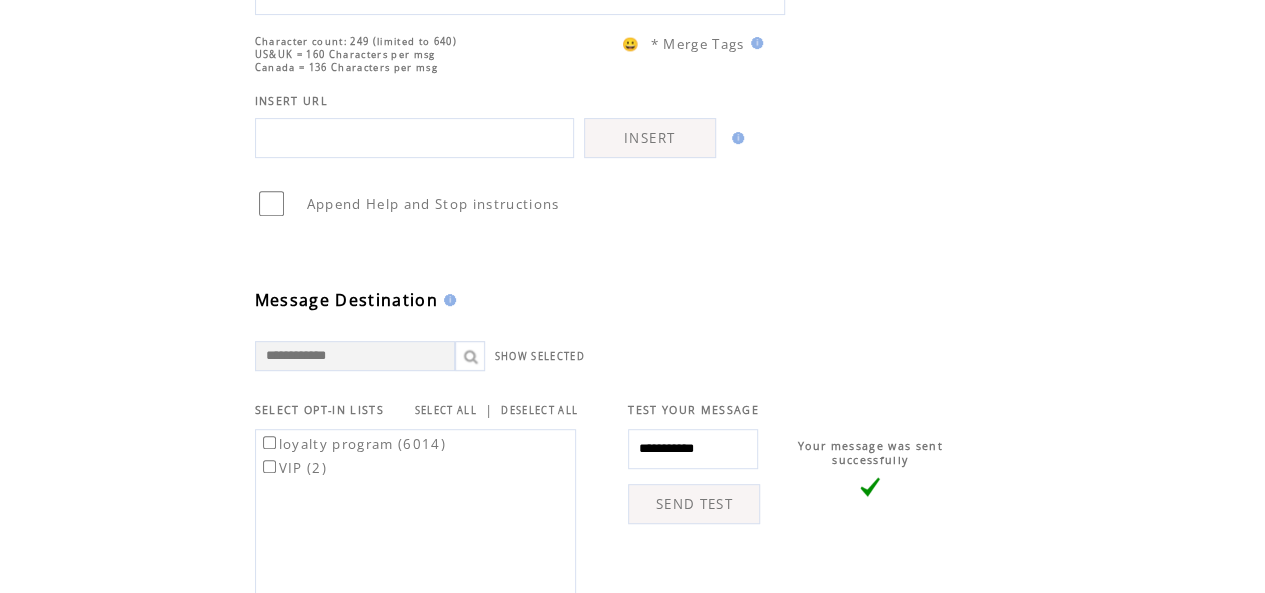 type on "**********" 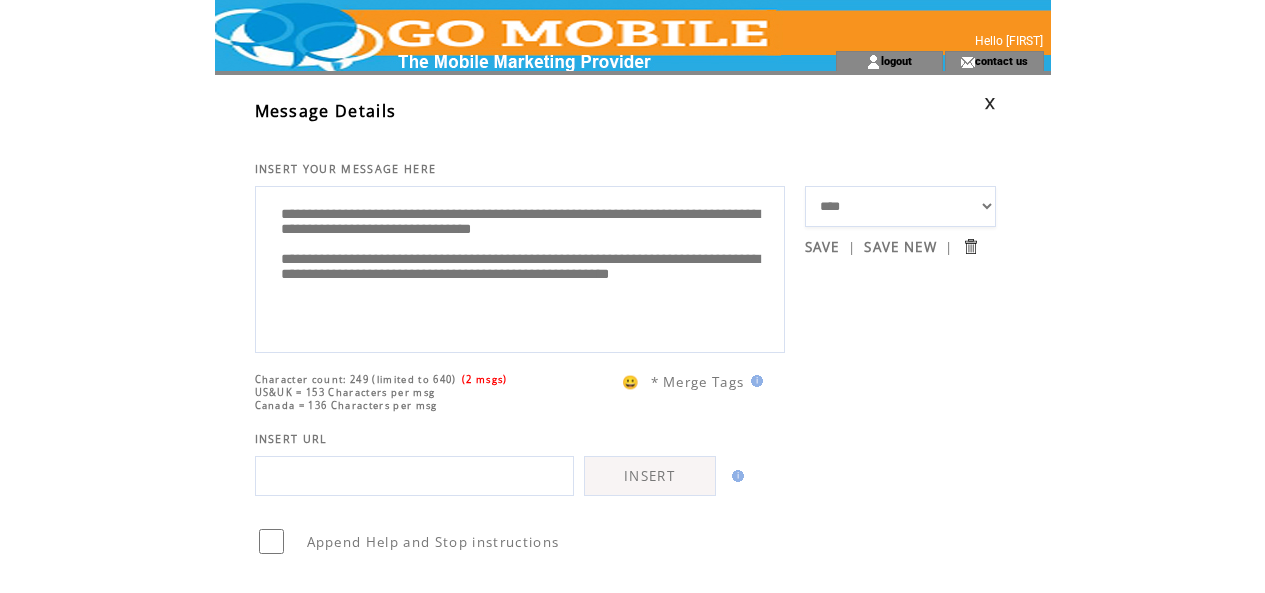 scroll, scrollTop: 0, scrollLeft: 0, axis: both 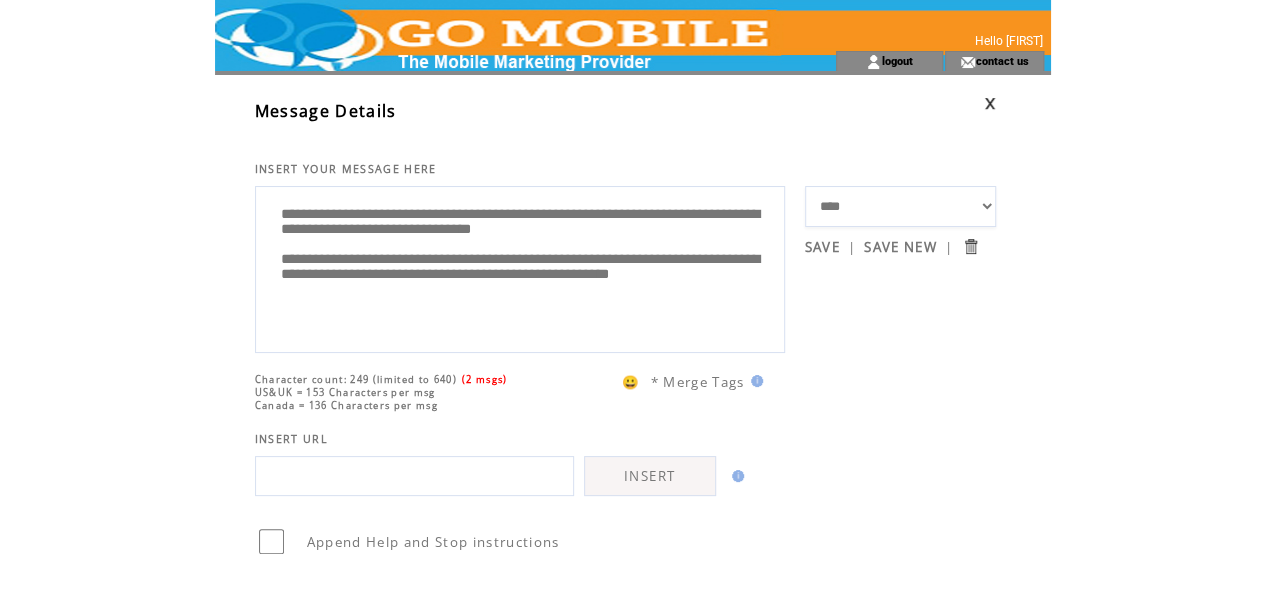 click on "SAVE" at bounding box center [822, 247] 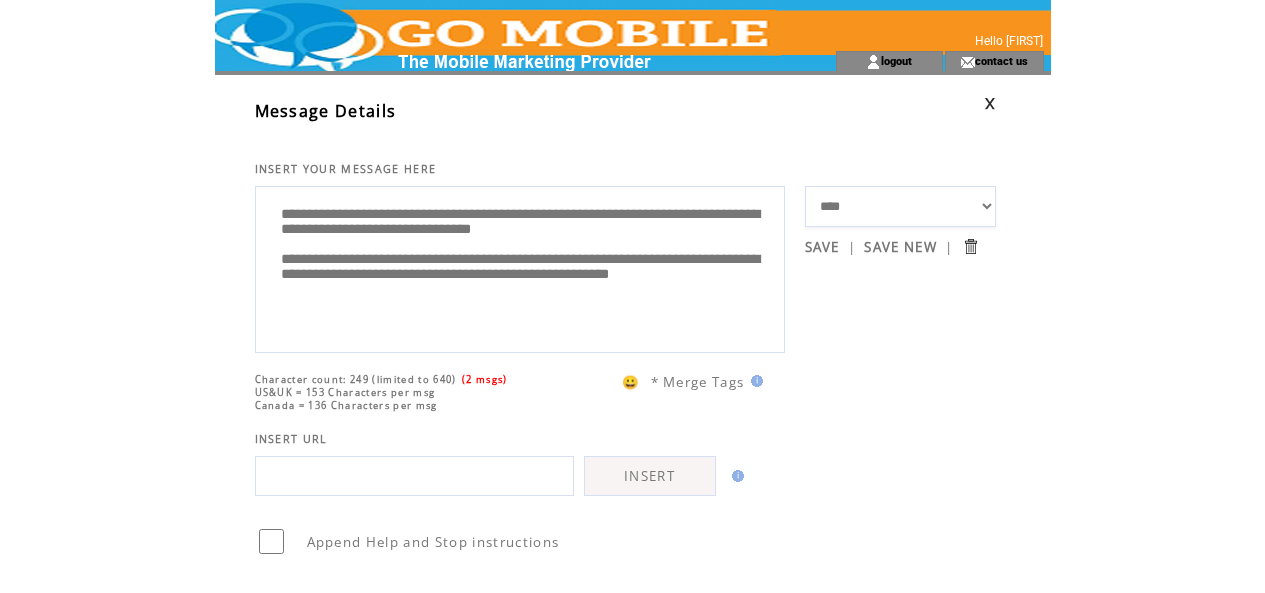 scroll, scrollTop: 0, scrollLeft: 0, axis: both 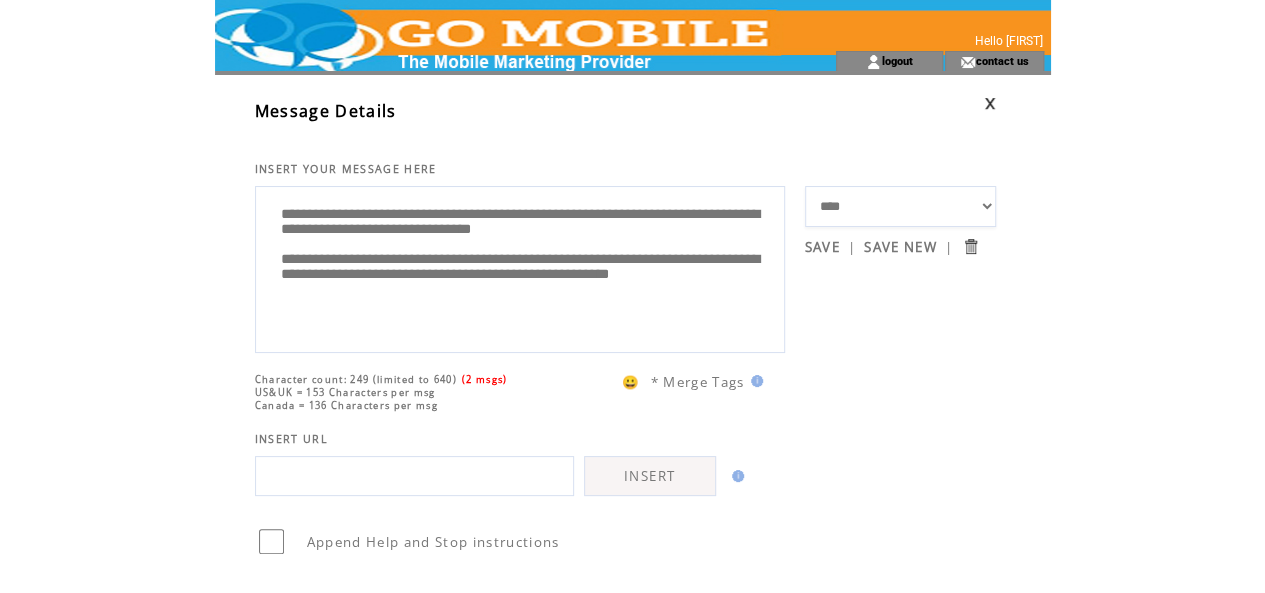 click on "**********" at bounding box center (520, 267) 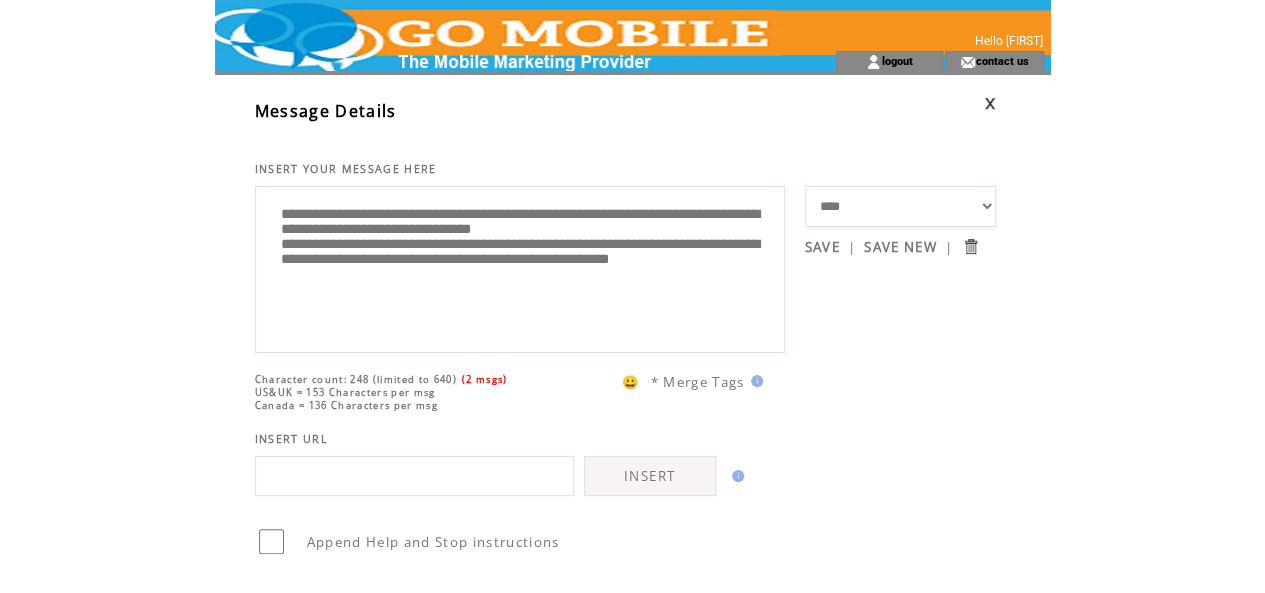 click on "**********" at bounding box center (520, 267) 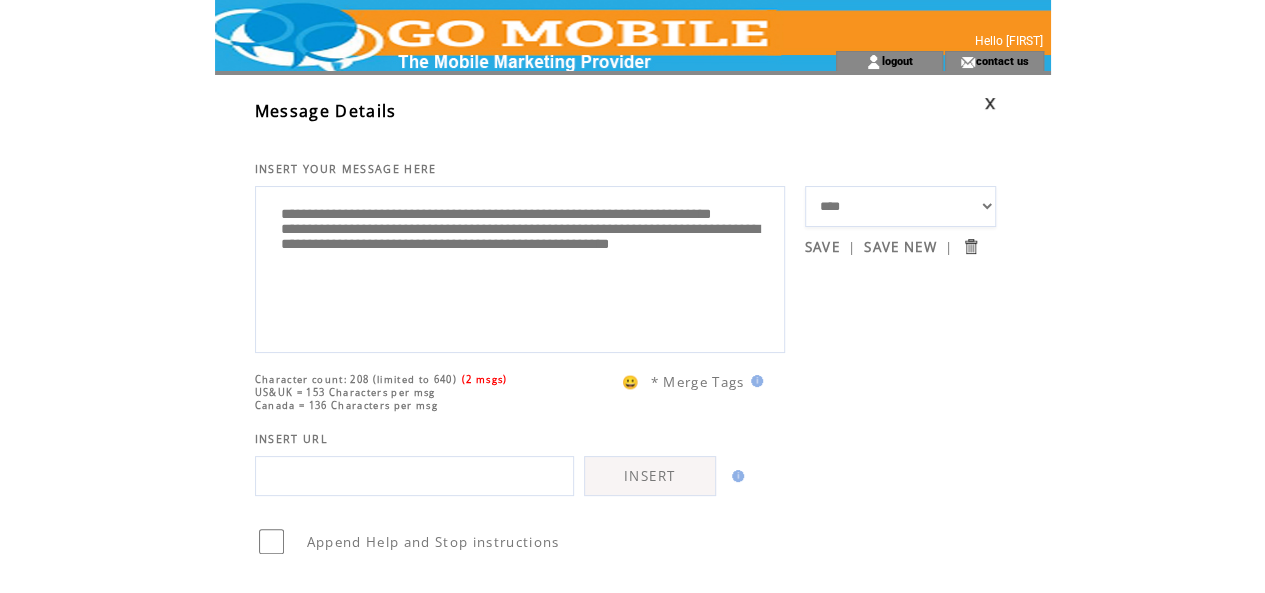 click on "**********" at bounding box center [520, 267] 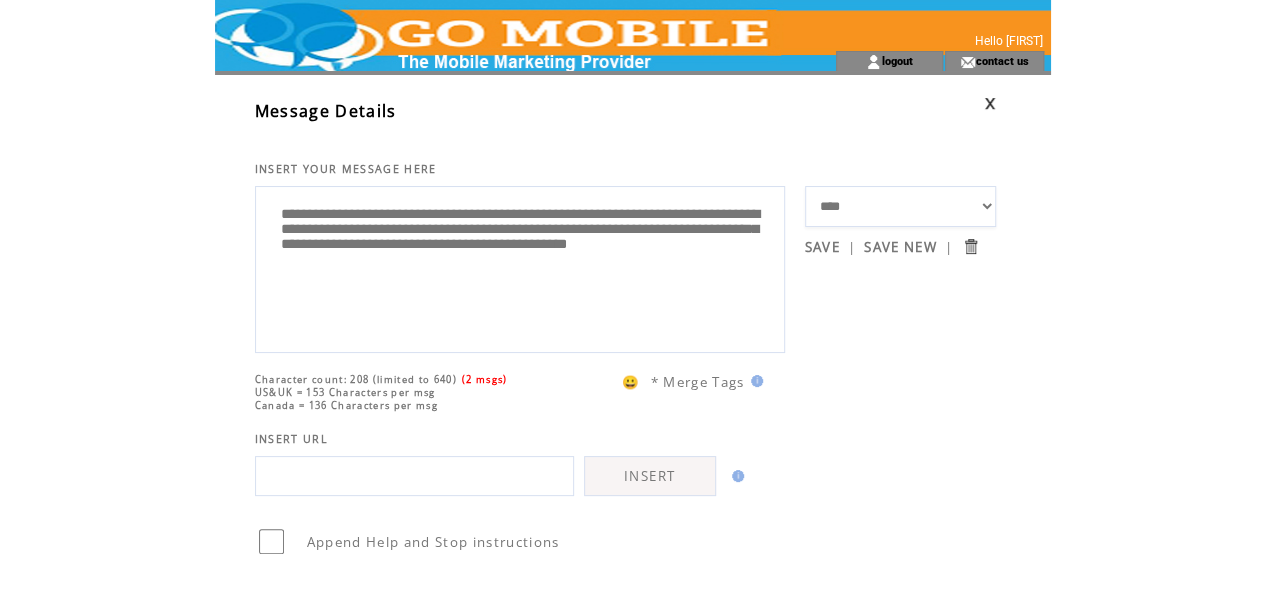 click on "**********" at bounding box center [520, 267] 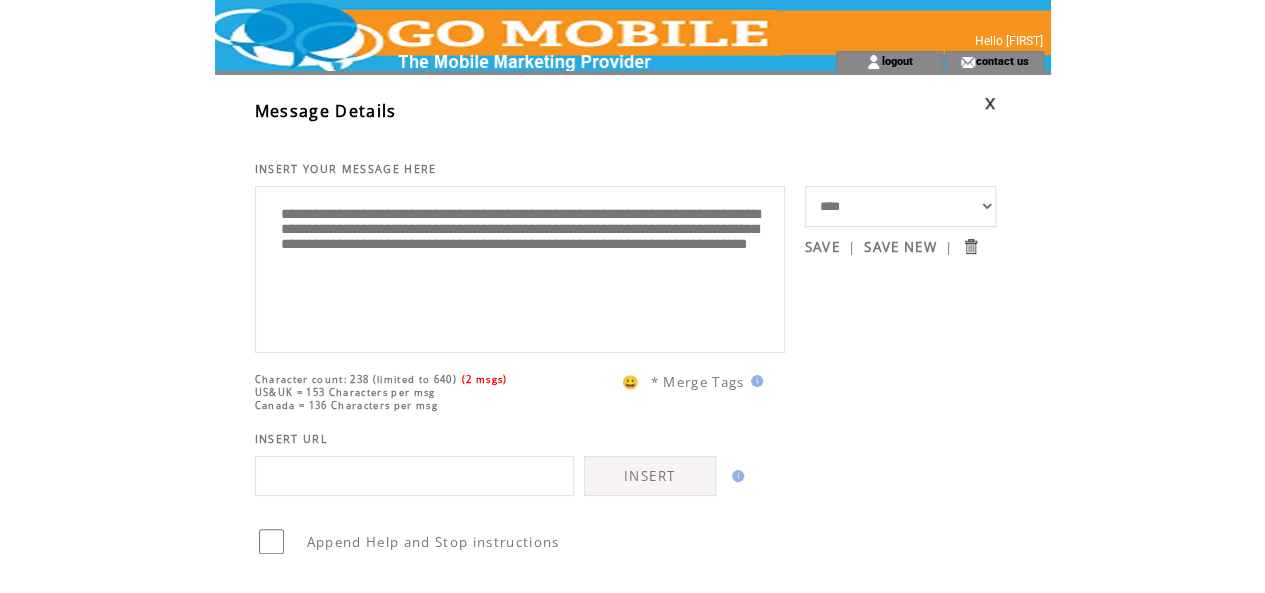 click on "**********" at bounding box center [520, 267] 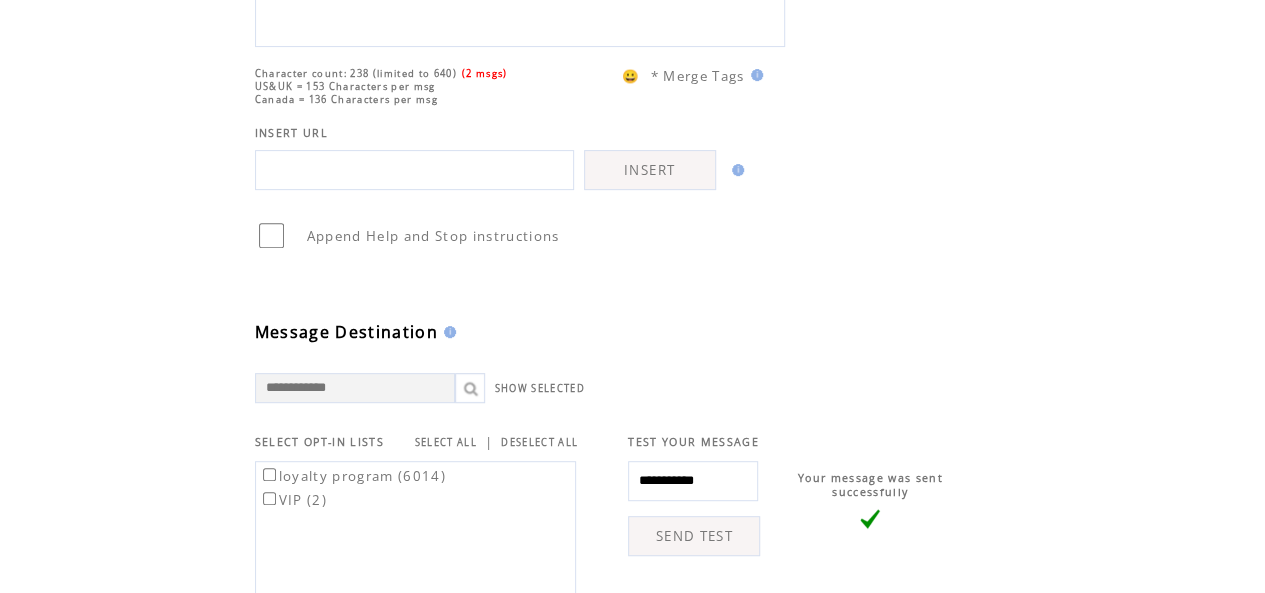 type on "**********" 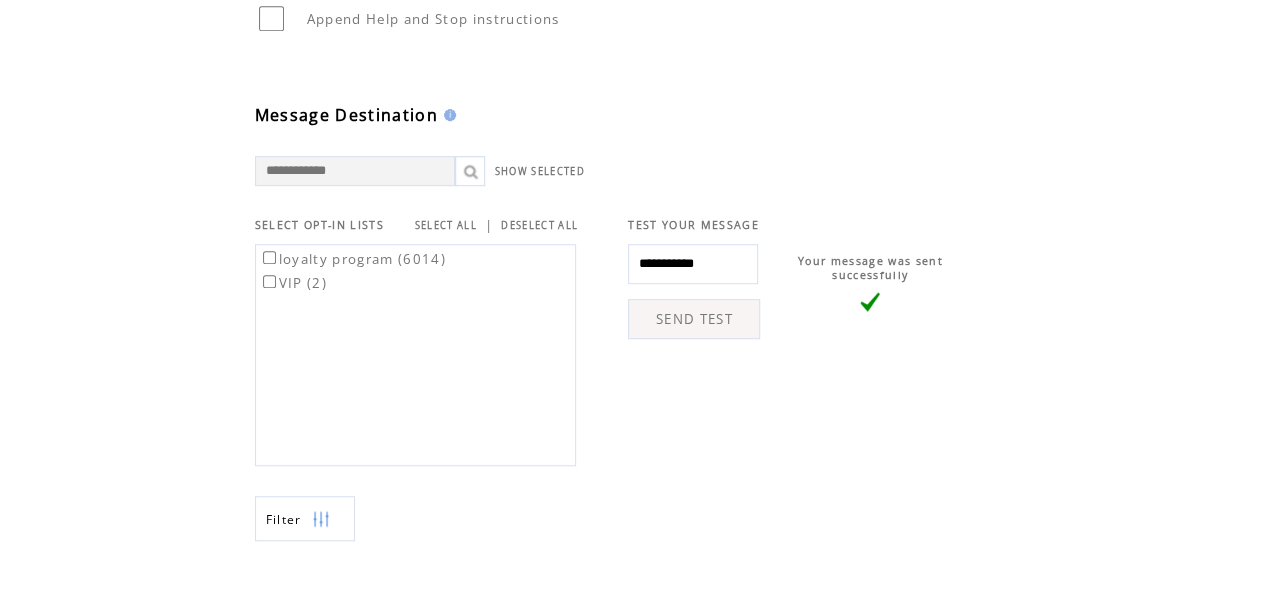 scroll, scrollTop: 524, scrollLeft: 0, axis: vertical 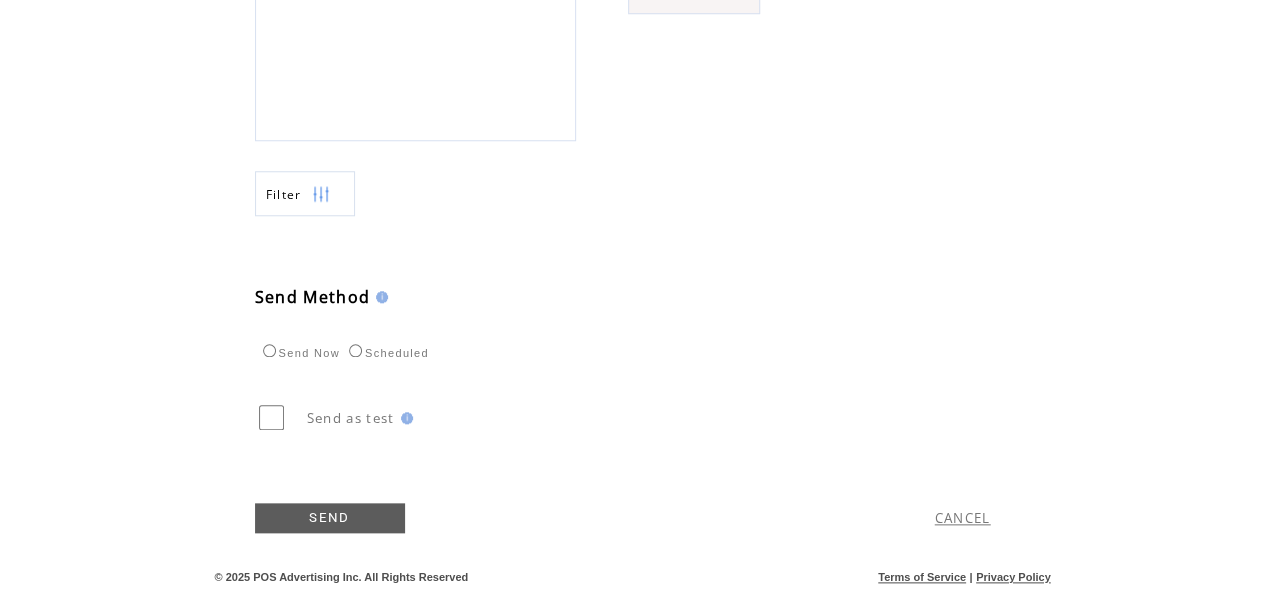 click on "SEND" at bounding box center [330, 518] 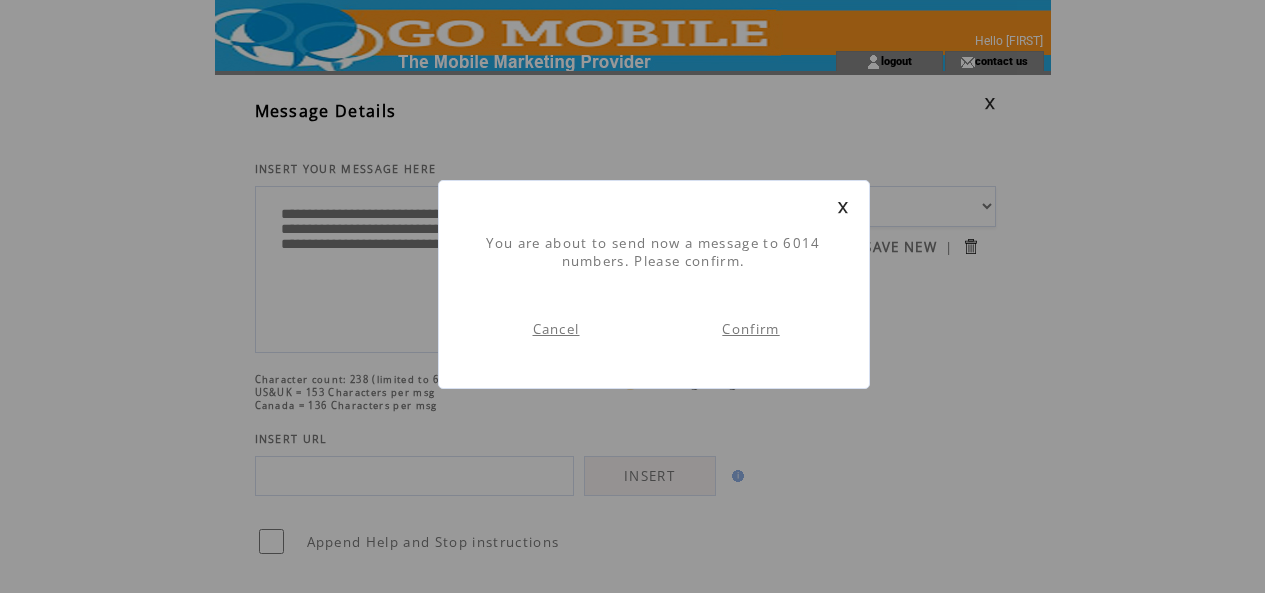 scroll, scrollTop: 1, scrollLeft: 0, axis: vertical 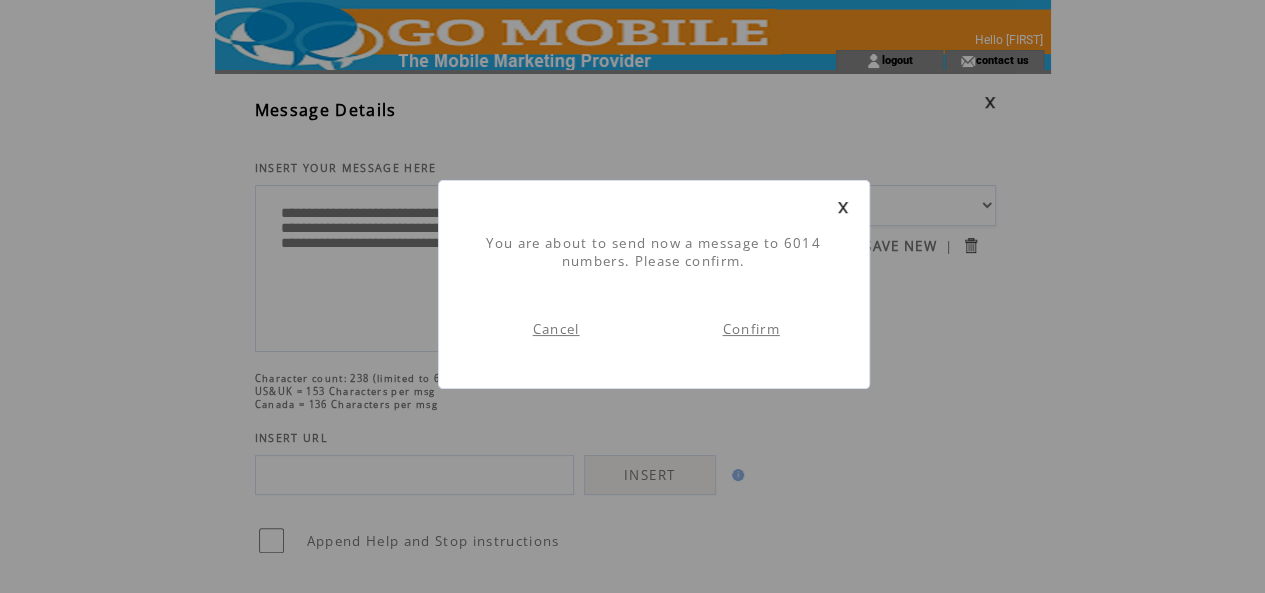 click on "Confirm" at bounding box center [750, 329] 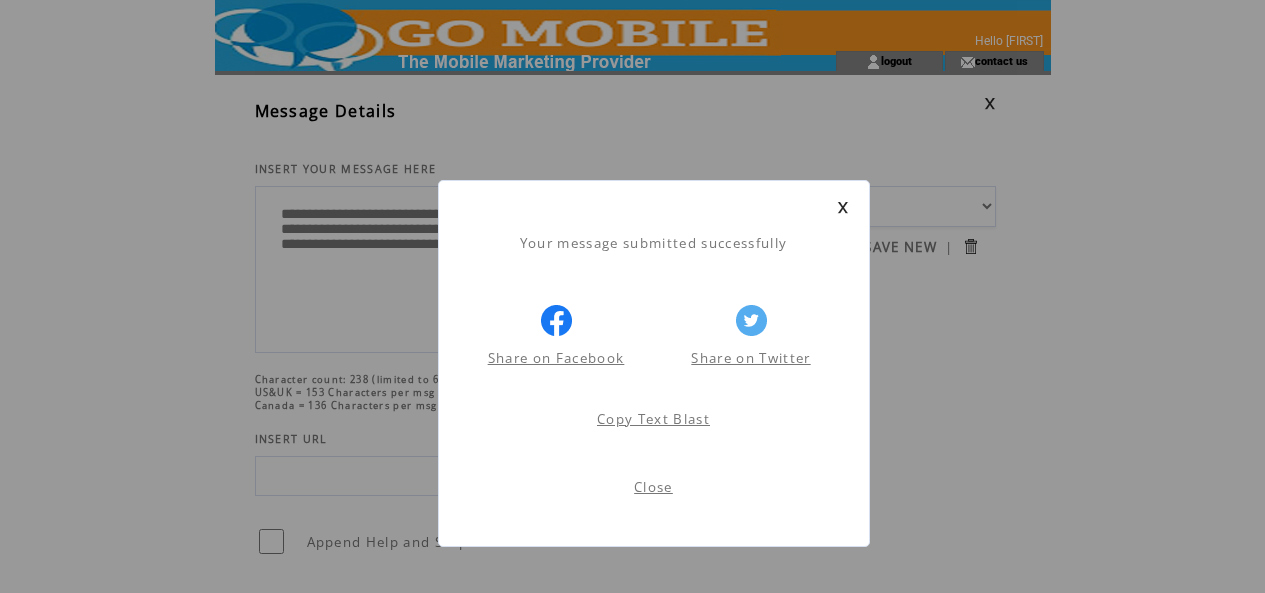 scroll, scrollTop: 1, scrollLeft: 0, axis: vertical 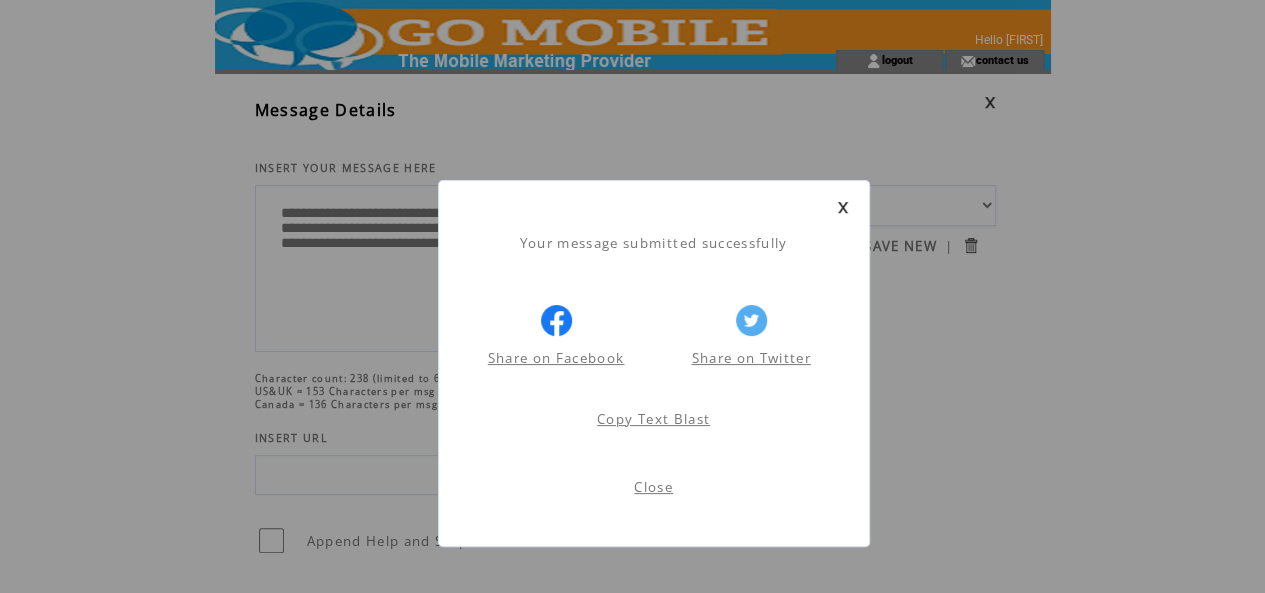 click on "Close" at bounding box center [653, 487] 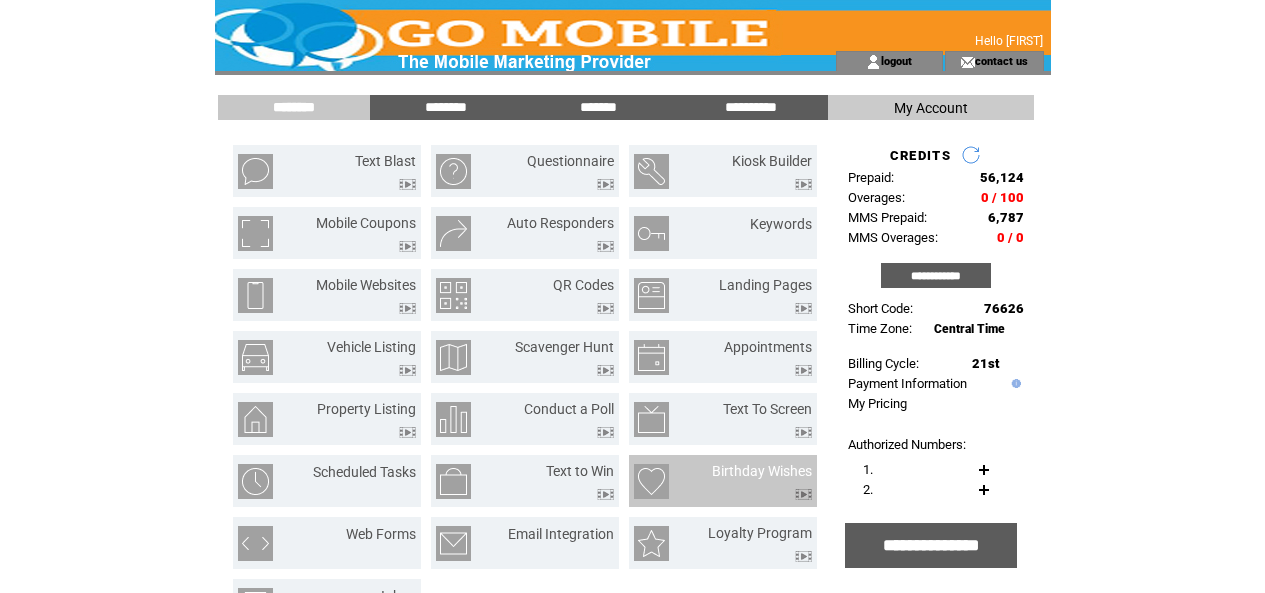 scroll, scrollTop: 0, scrollLeft: 0, axis: both 